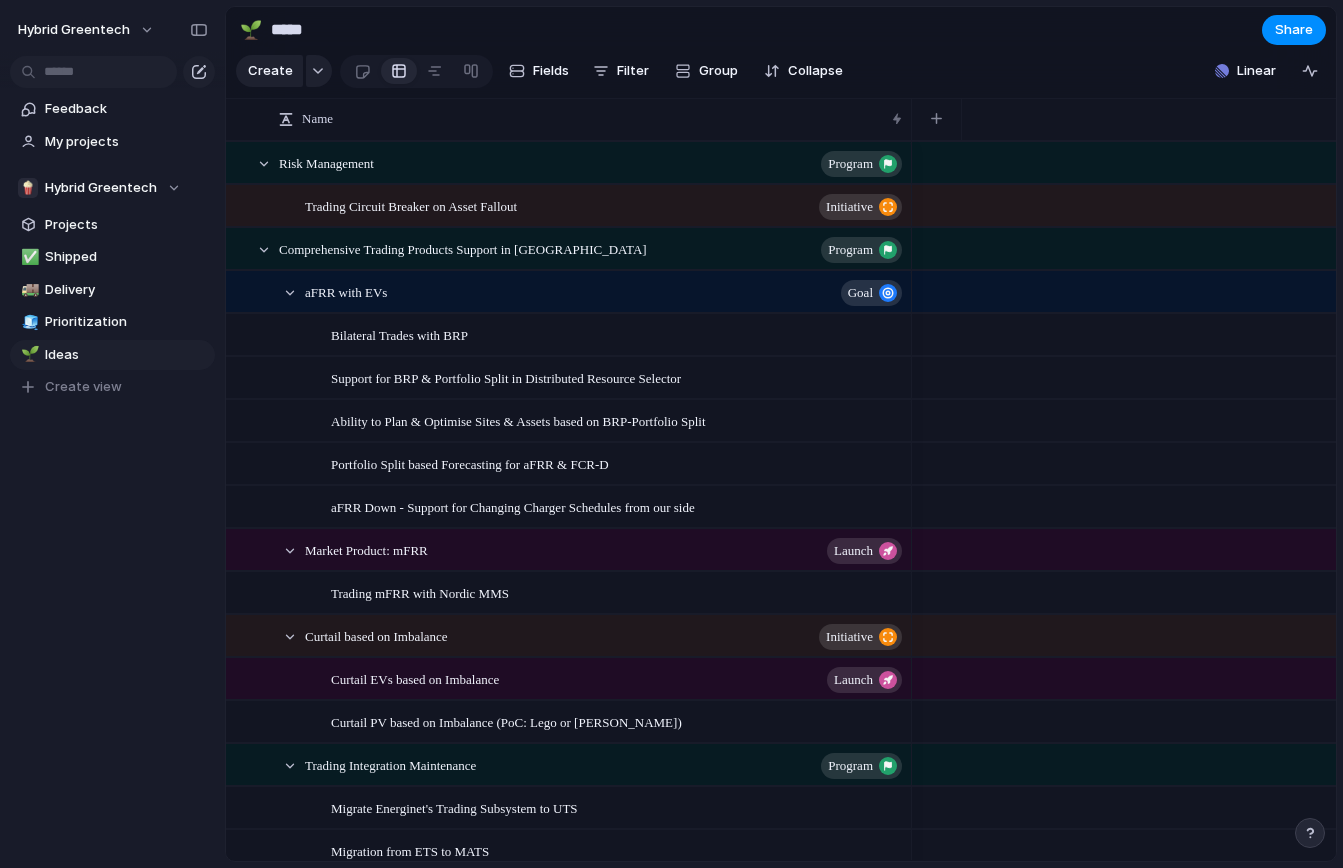 scroll, scrollTop: 0, scrollLeft: 0, axis: both 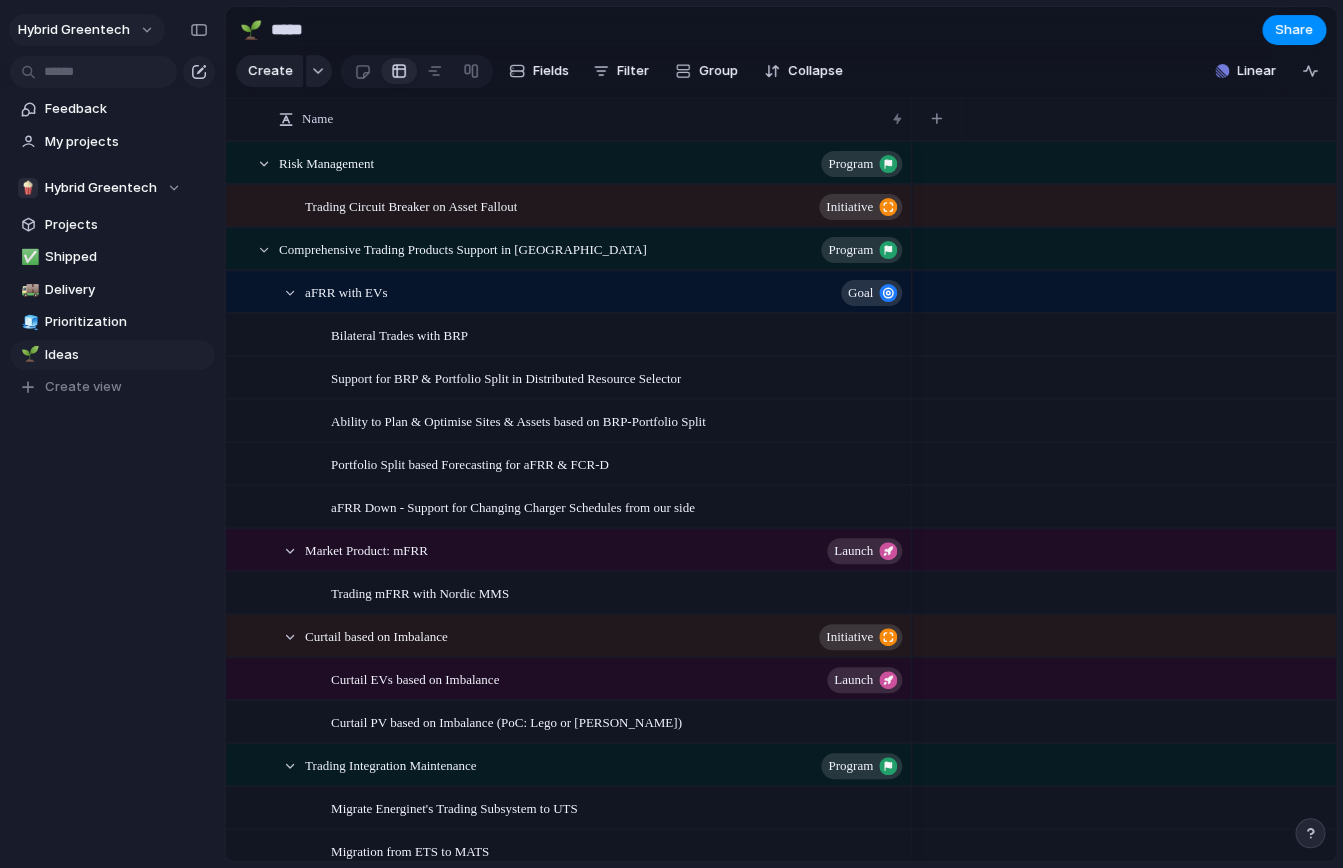 click on "Hybrid Greentech" at bounding box center [87, 30] 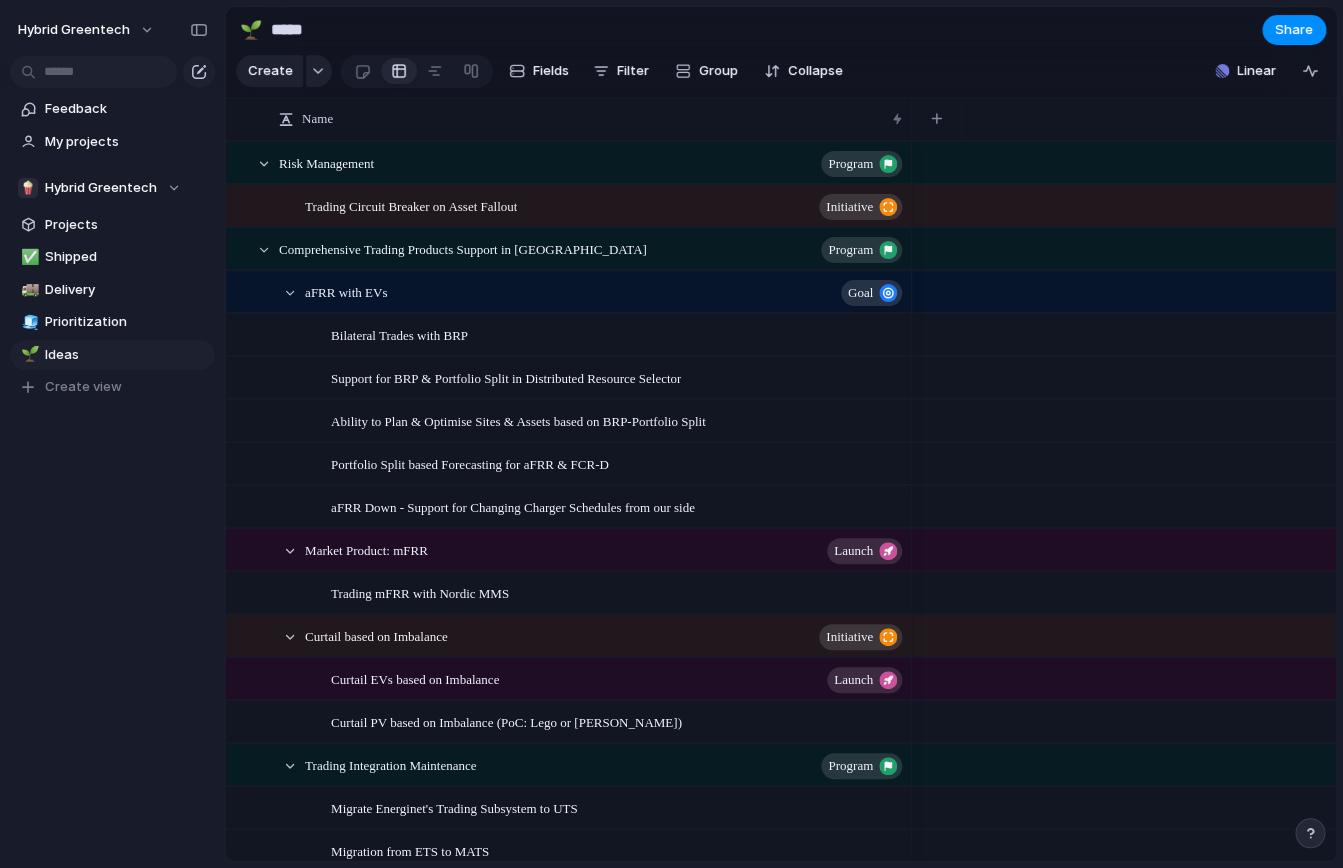 click on "Settings   Invite members   Change theme   Sign out" at bounding box center [671, 434] 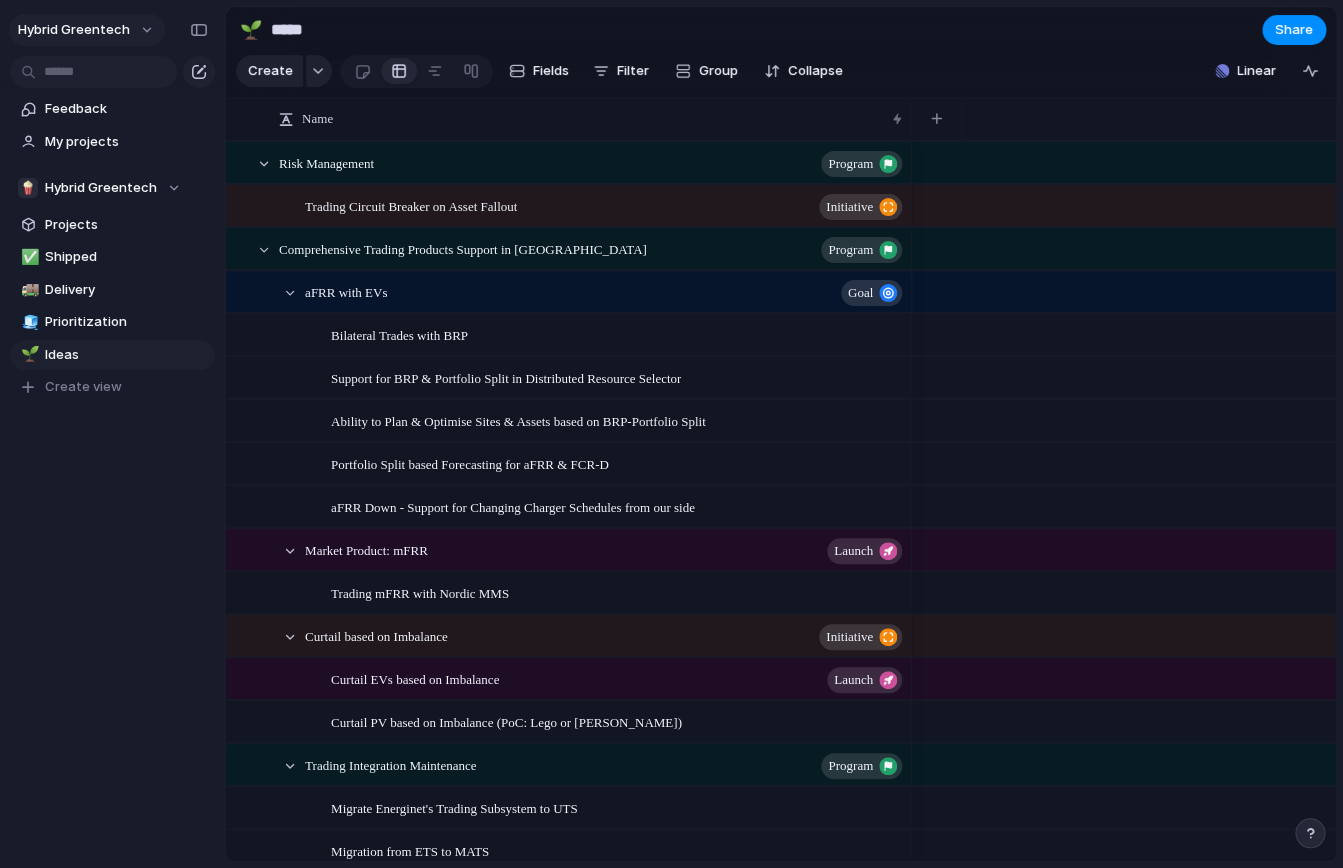 click on "Hybrid Greentech" at bounding box center [87, 30] 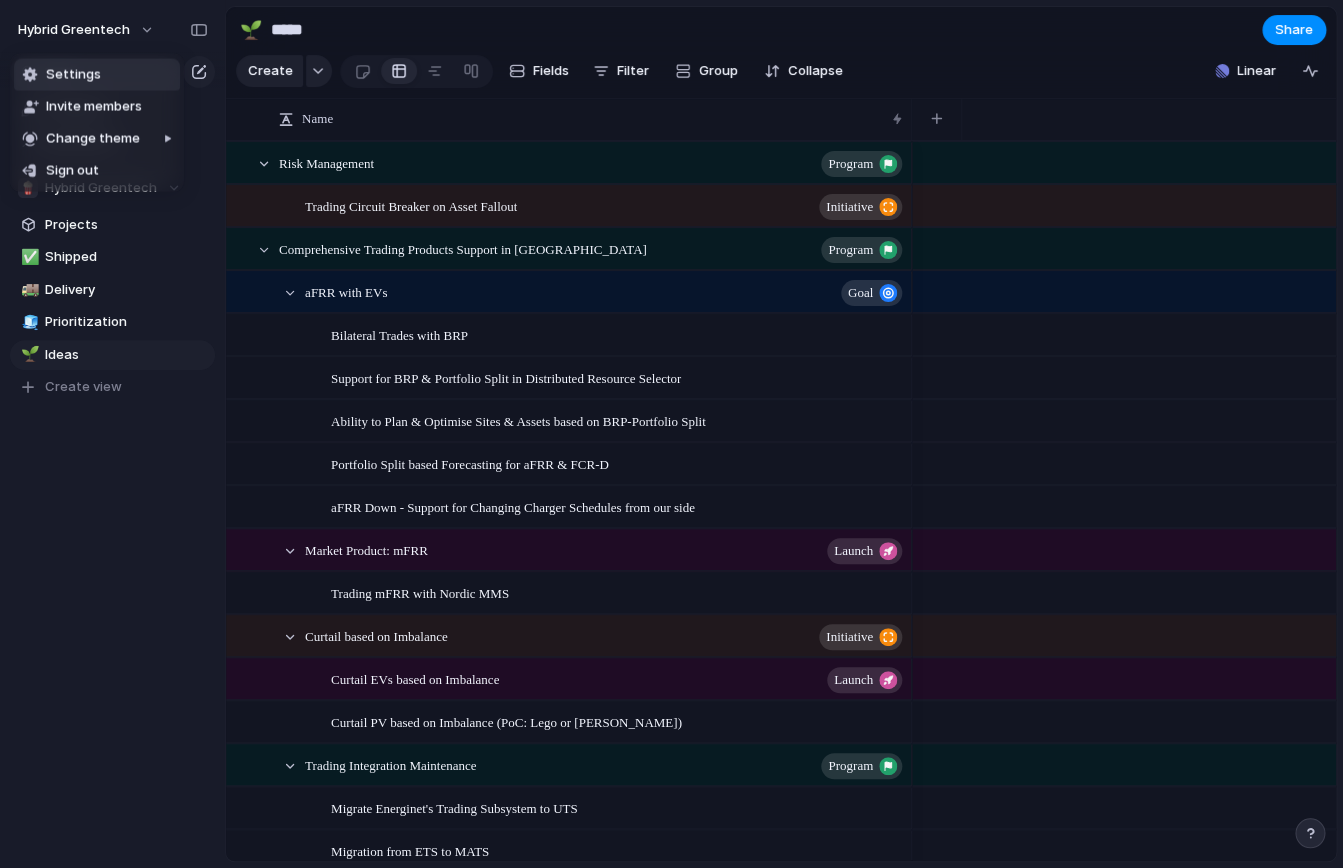 click on "Settings" at bounding box center (73, 75) 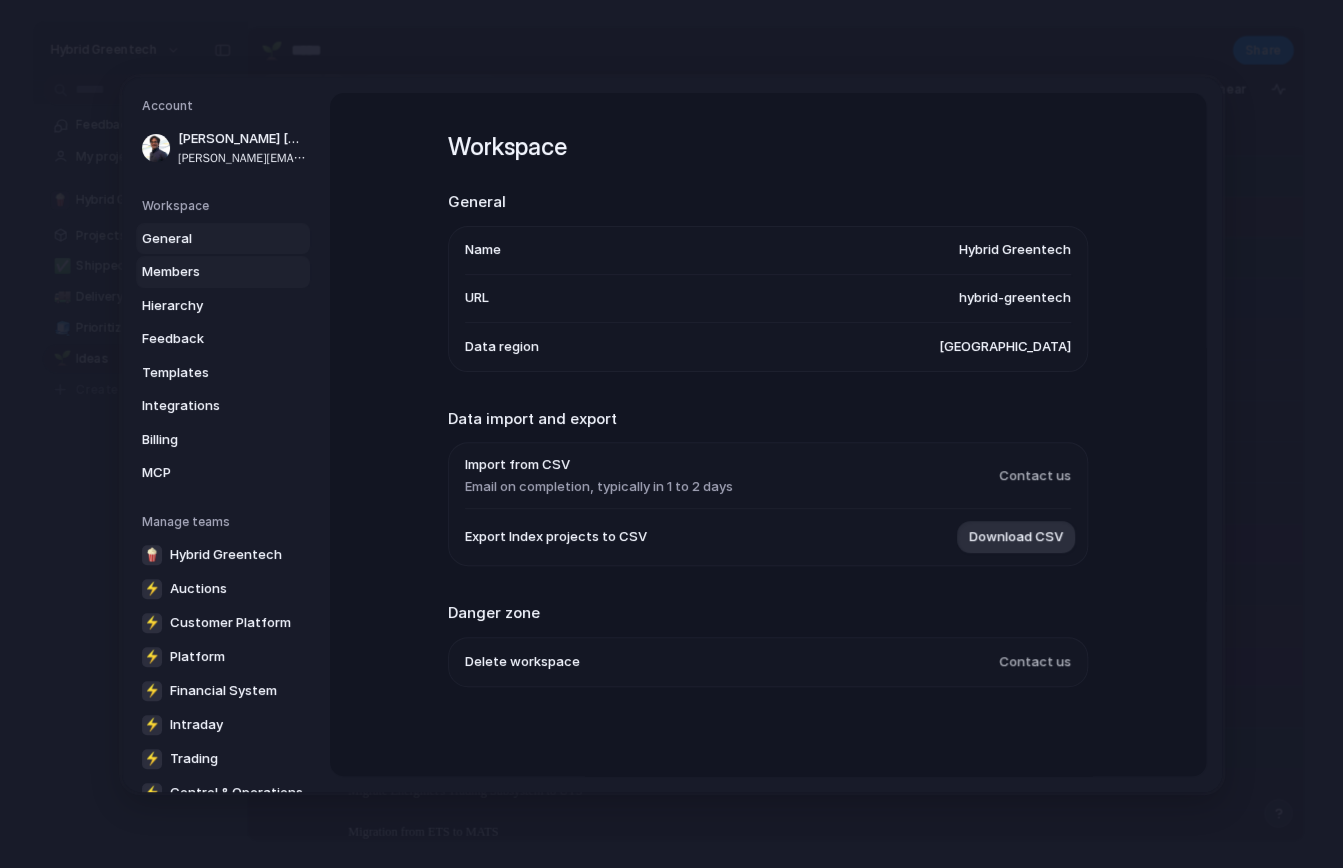 click on "Members" at bounding box center [206, 272] 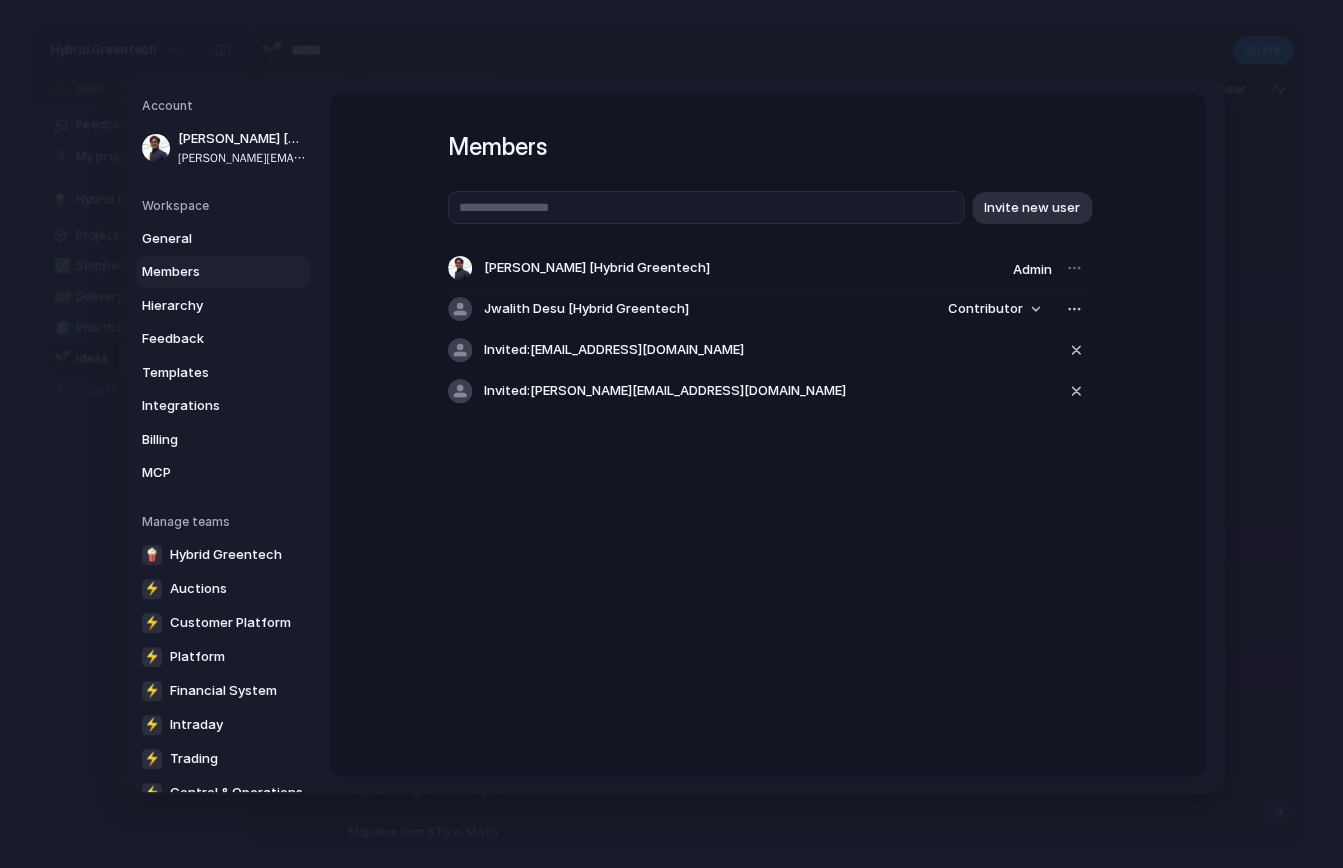 drag, startPoint x: 894, startPoint y: 507, endPoint x: 978, endPoint y: 407, distance: 130.59862 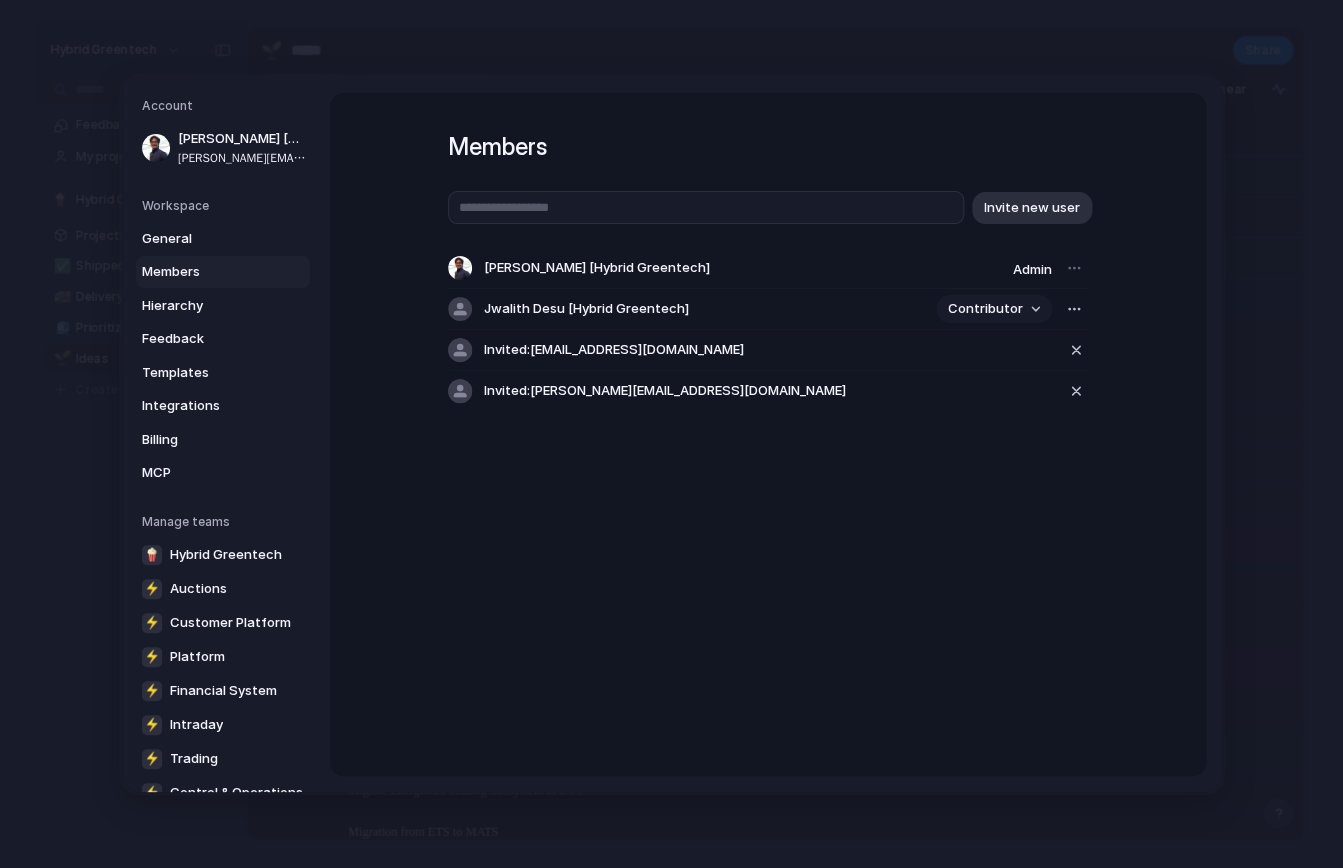 click on "Contributor" at bounding box center [994, 309] 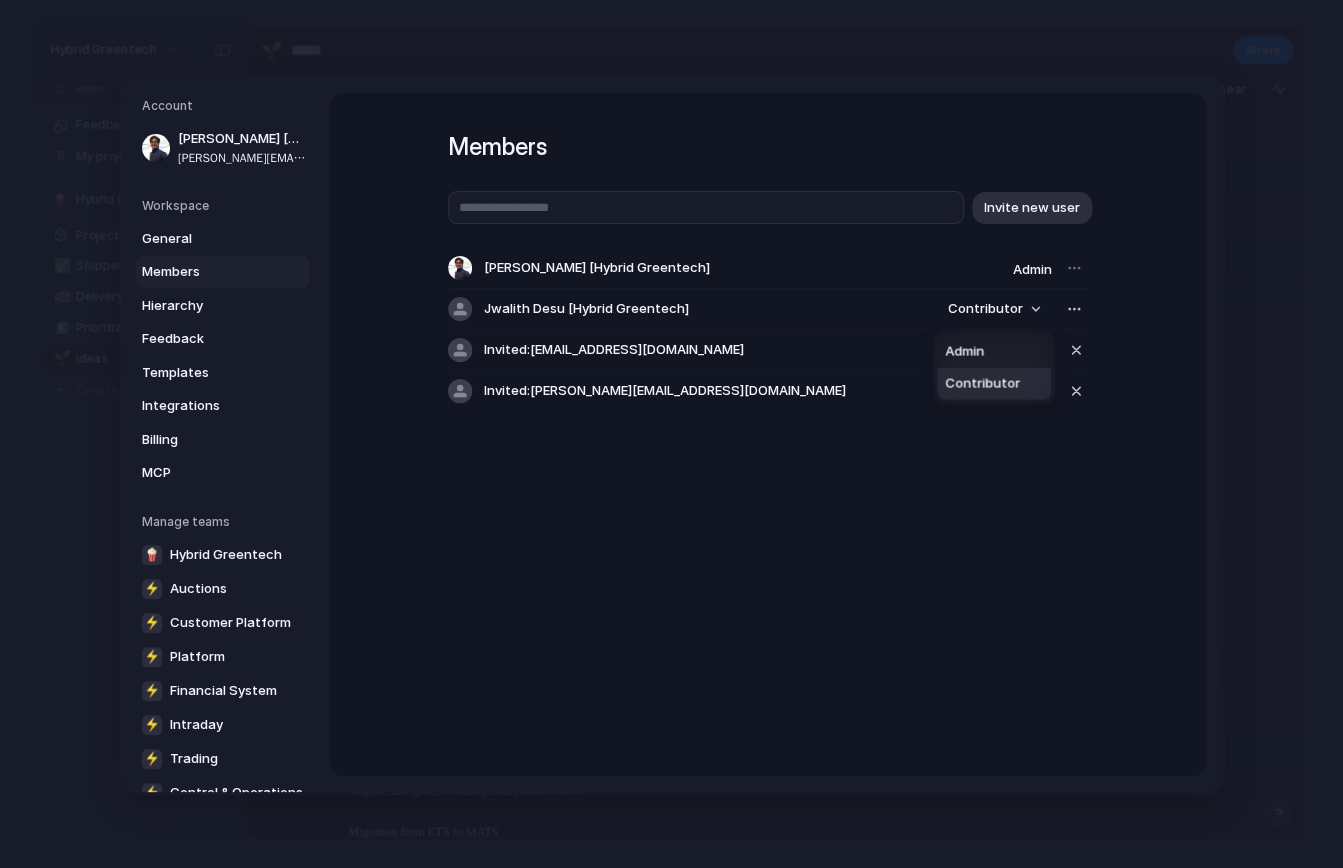 click on "Admin   Contributor" at bounding box center [671, 434] 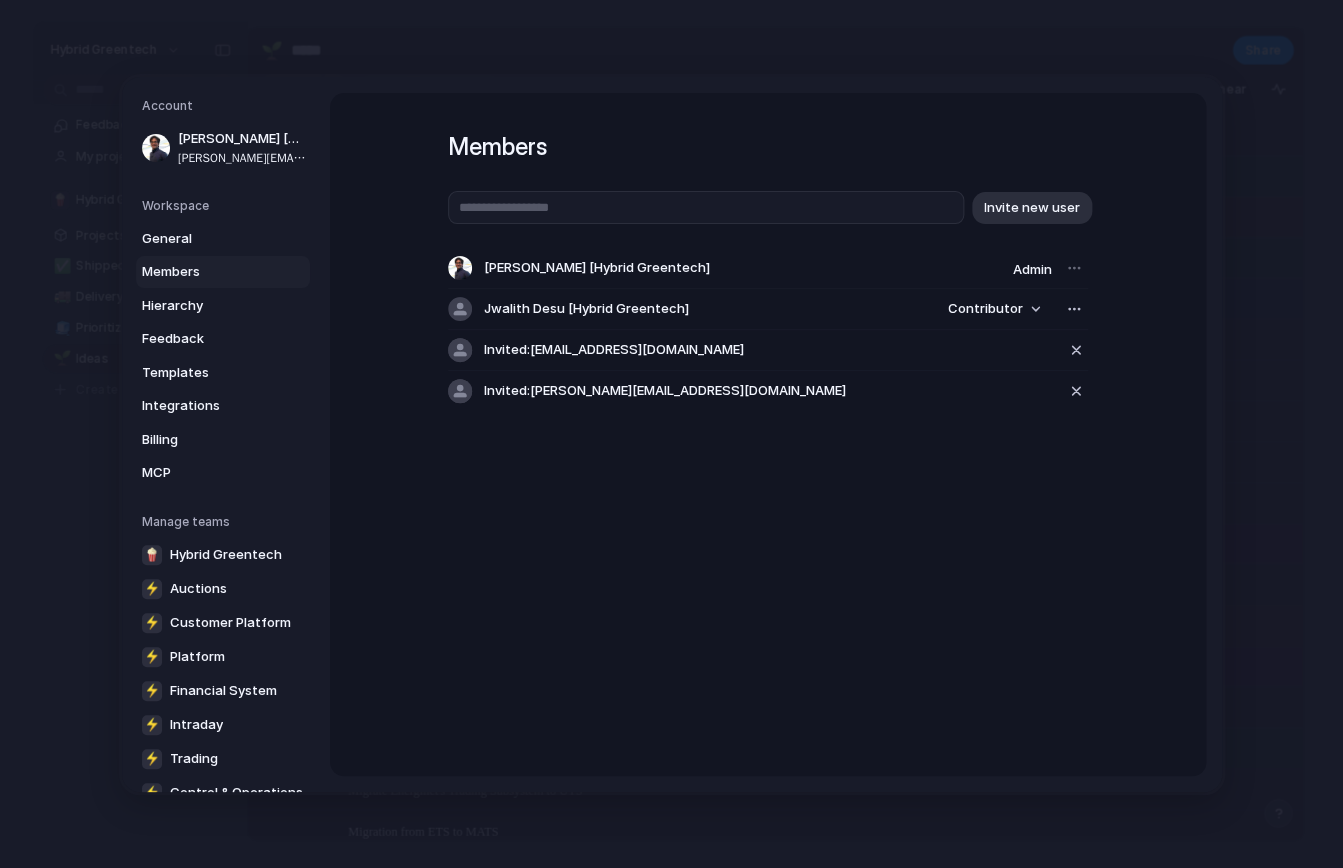 click on "Members Invite new user [PERSON_NAME] [Hybrid Greentech] Admin Jwalith Desu [Hybrid Greentech] Contributor Invited:  [EMAIL_ADDRESS][DOMAIN_NAME] Invited:  [EMAIL_ADDRESS][DOMAIN_NAME]" at bounding box center [768, 434] 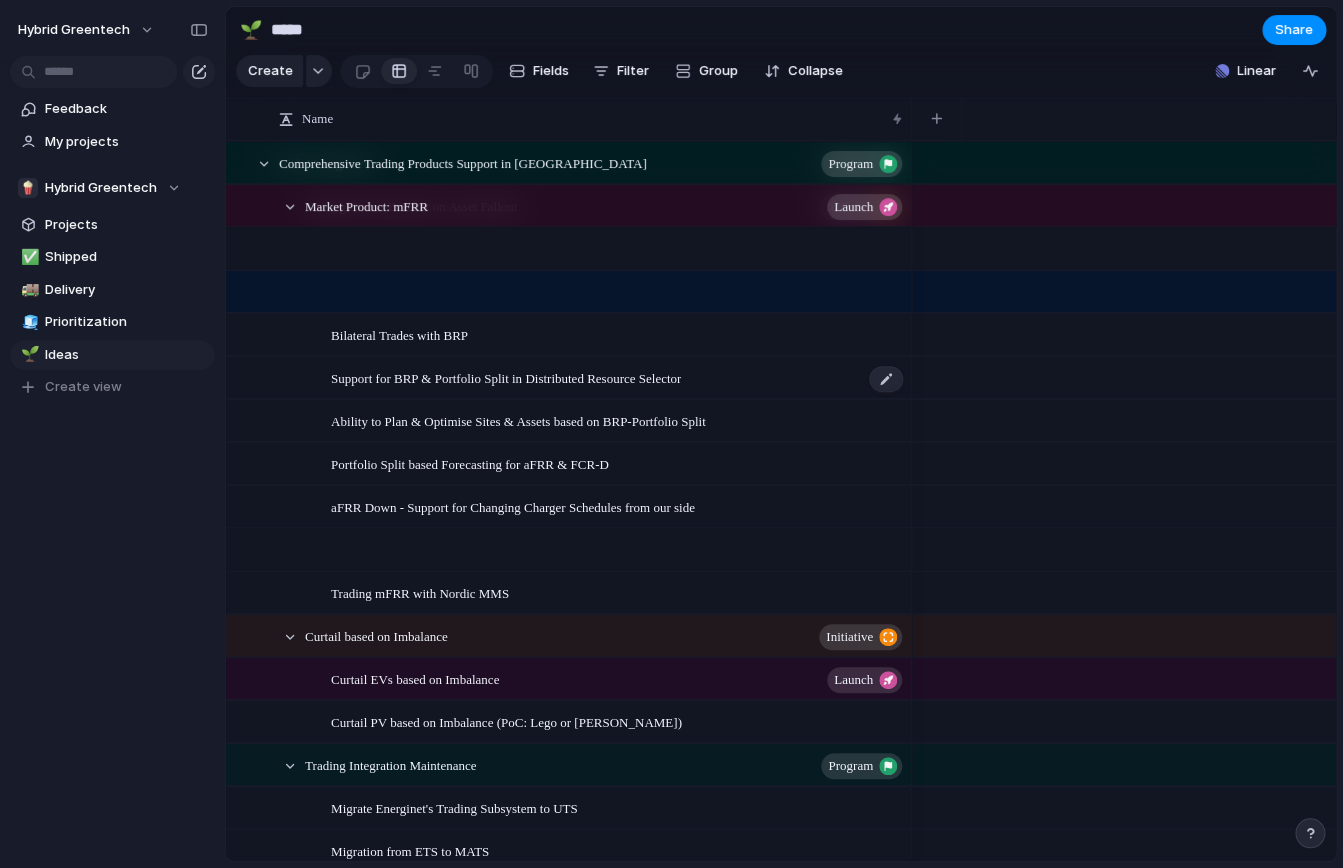 scroll, scrollTop: 493, scrollLeft: 0, axis: vertical 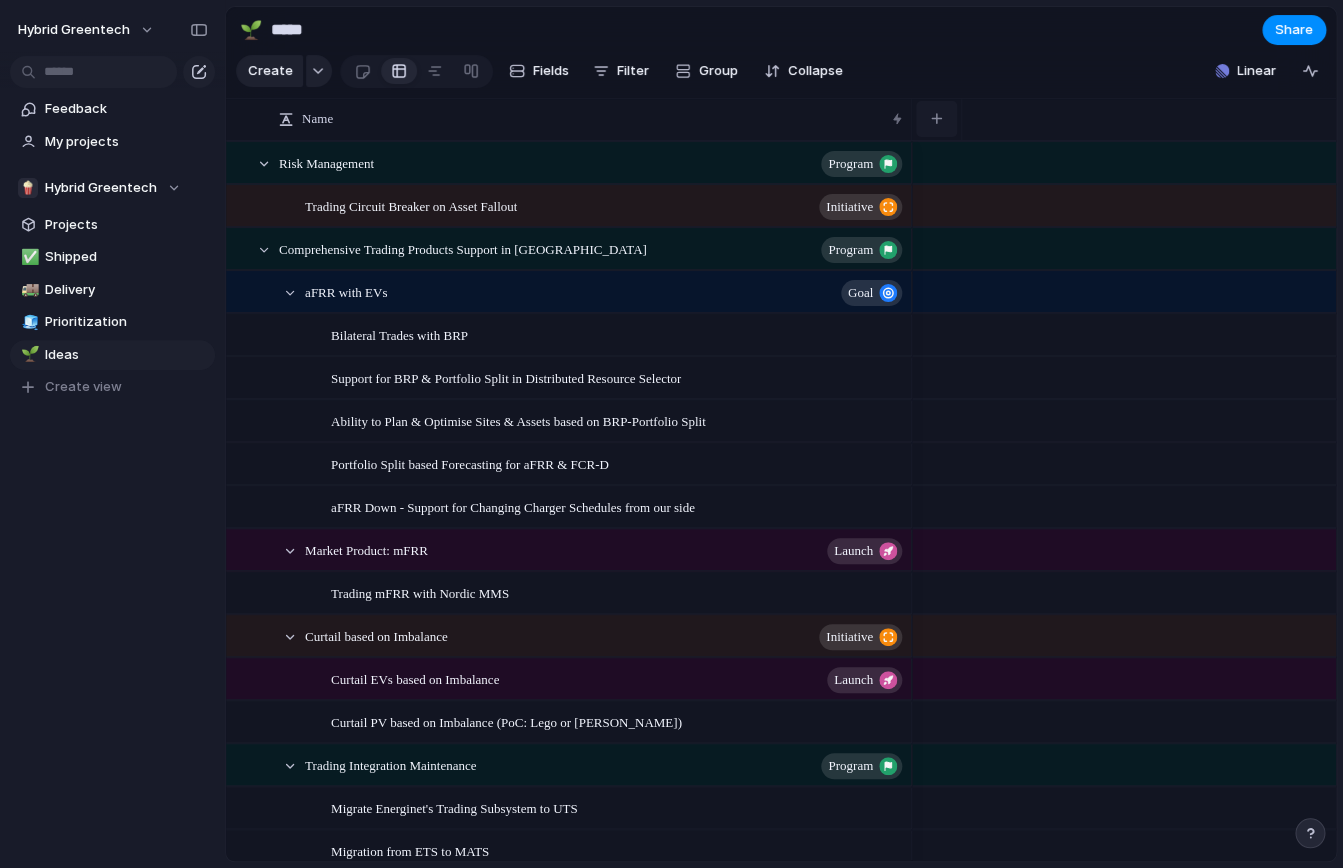 click at bounding box center (936, 118) 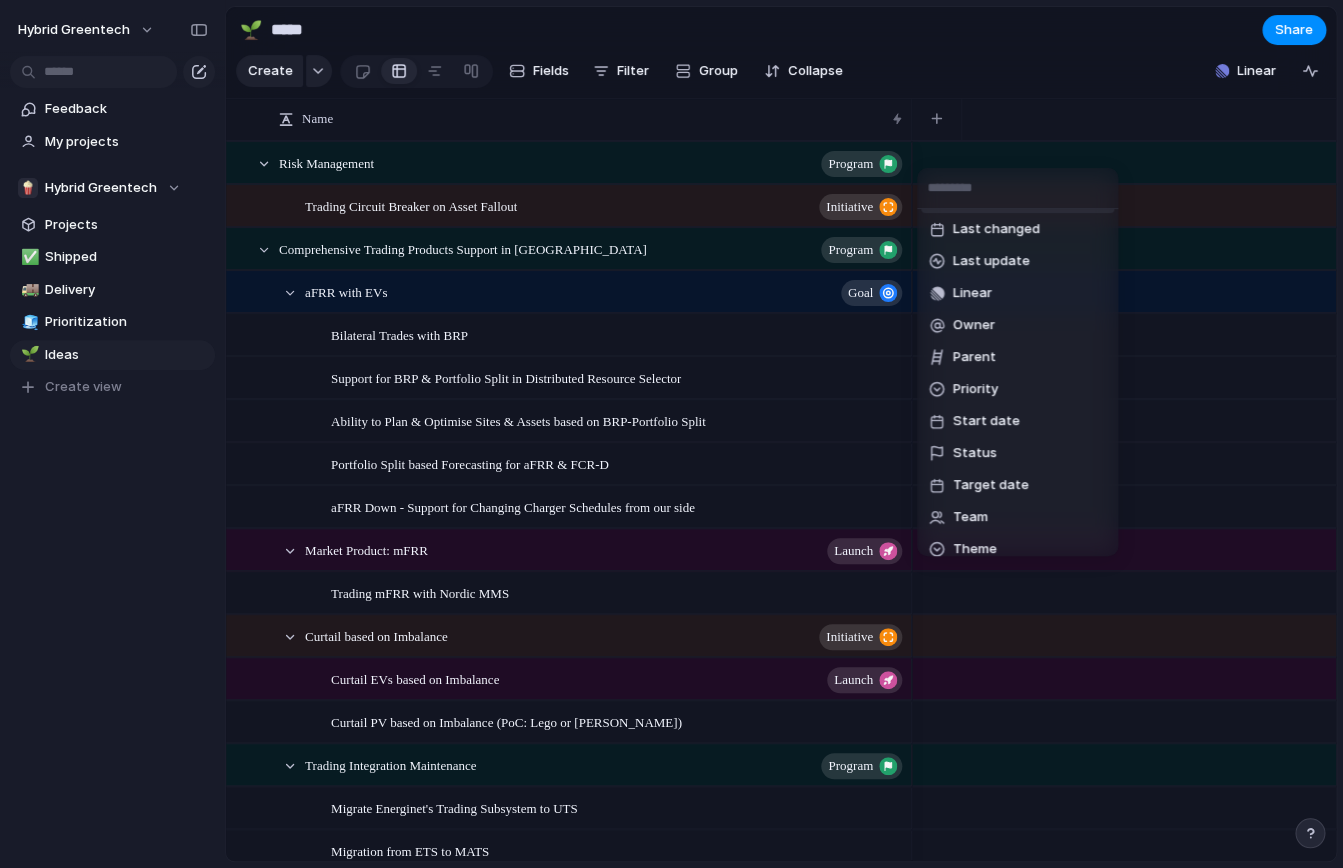 scroll, scrollTop: 335, scrollLeft: 0, axis: vertical 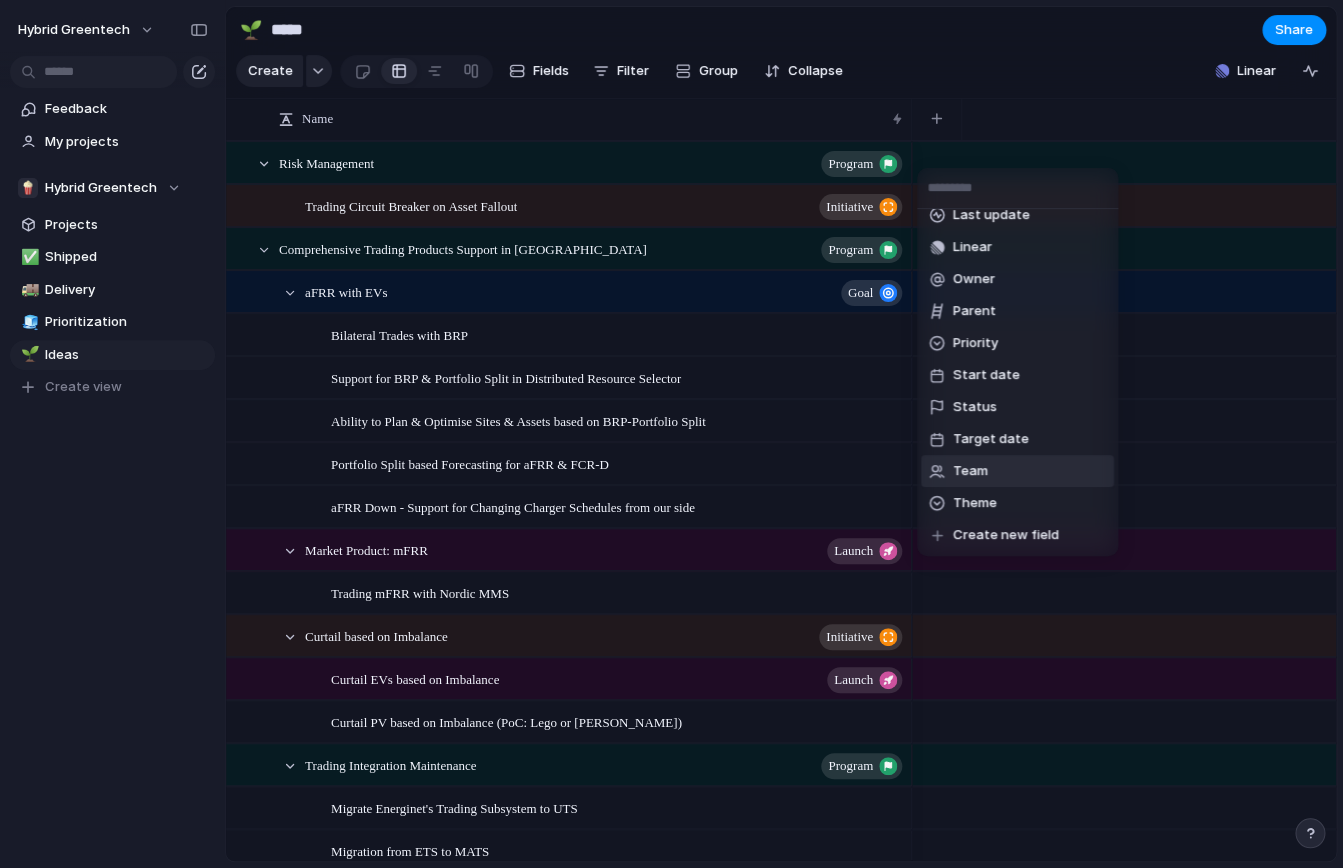 click on "Team" at bounding box center (970, 471) 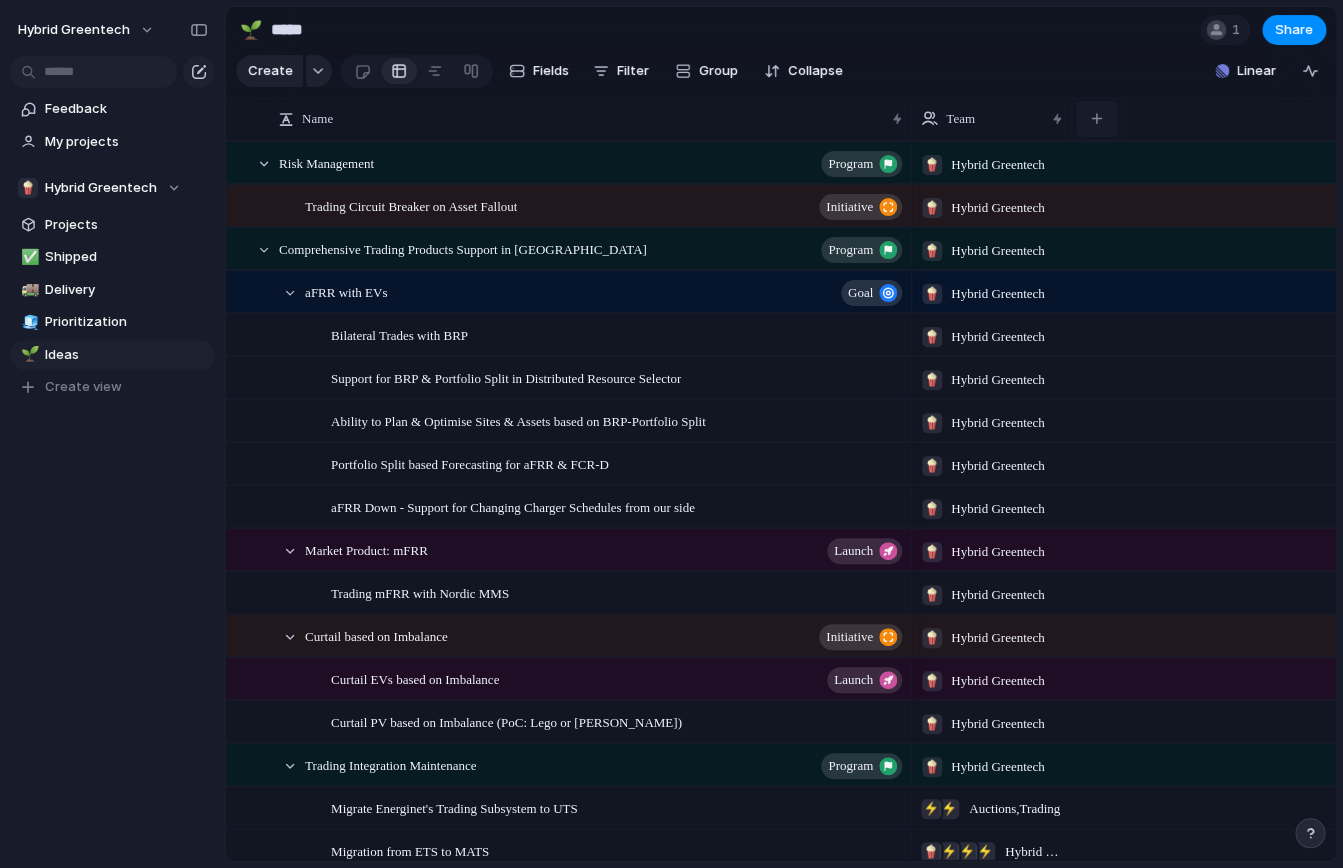 click at bounding box center [1096, 119] 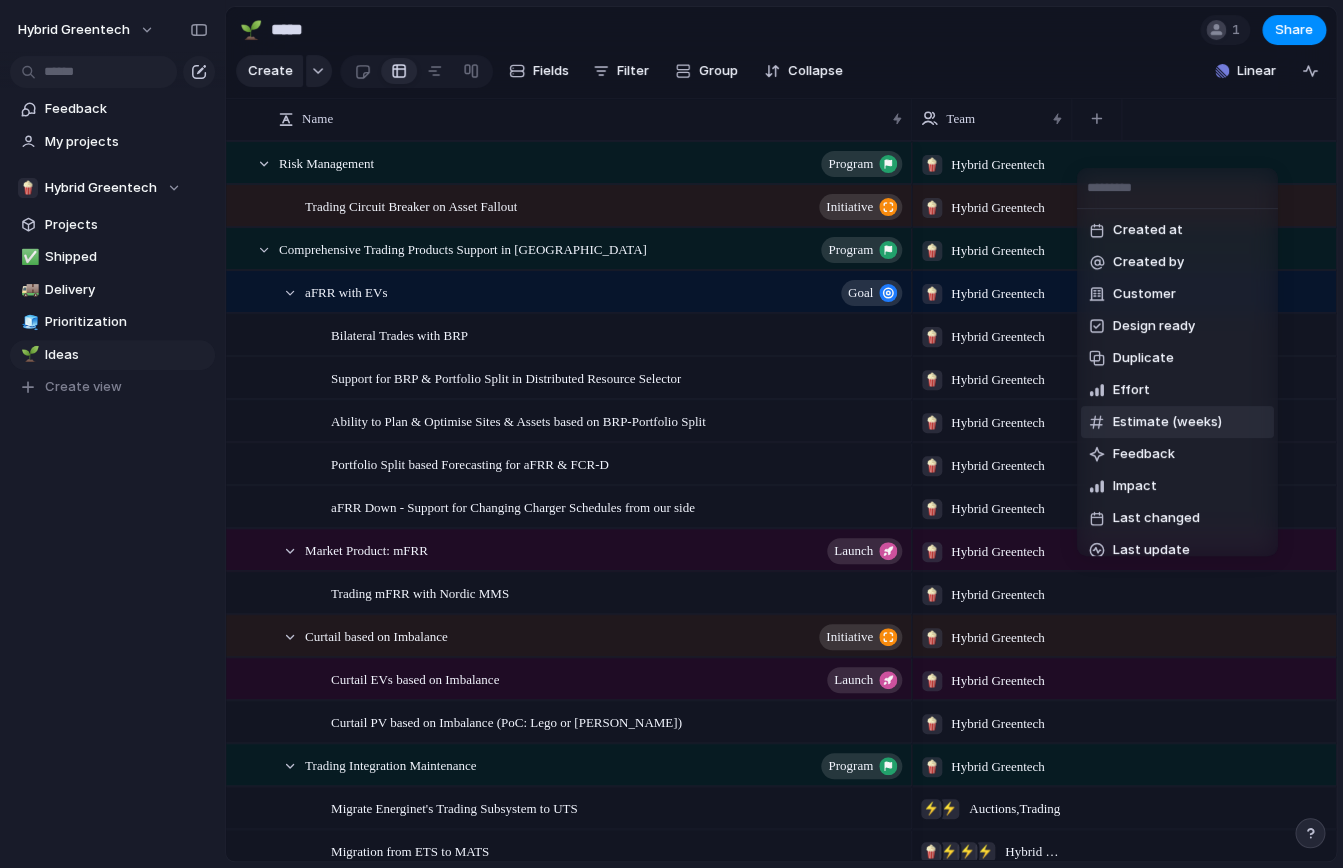 scroll, scrollTop: 335, scrollLeft: 0, axis: vertical 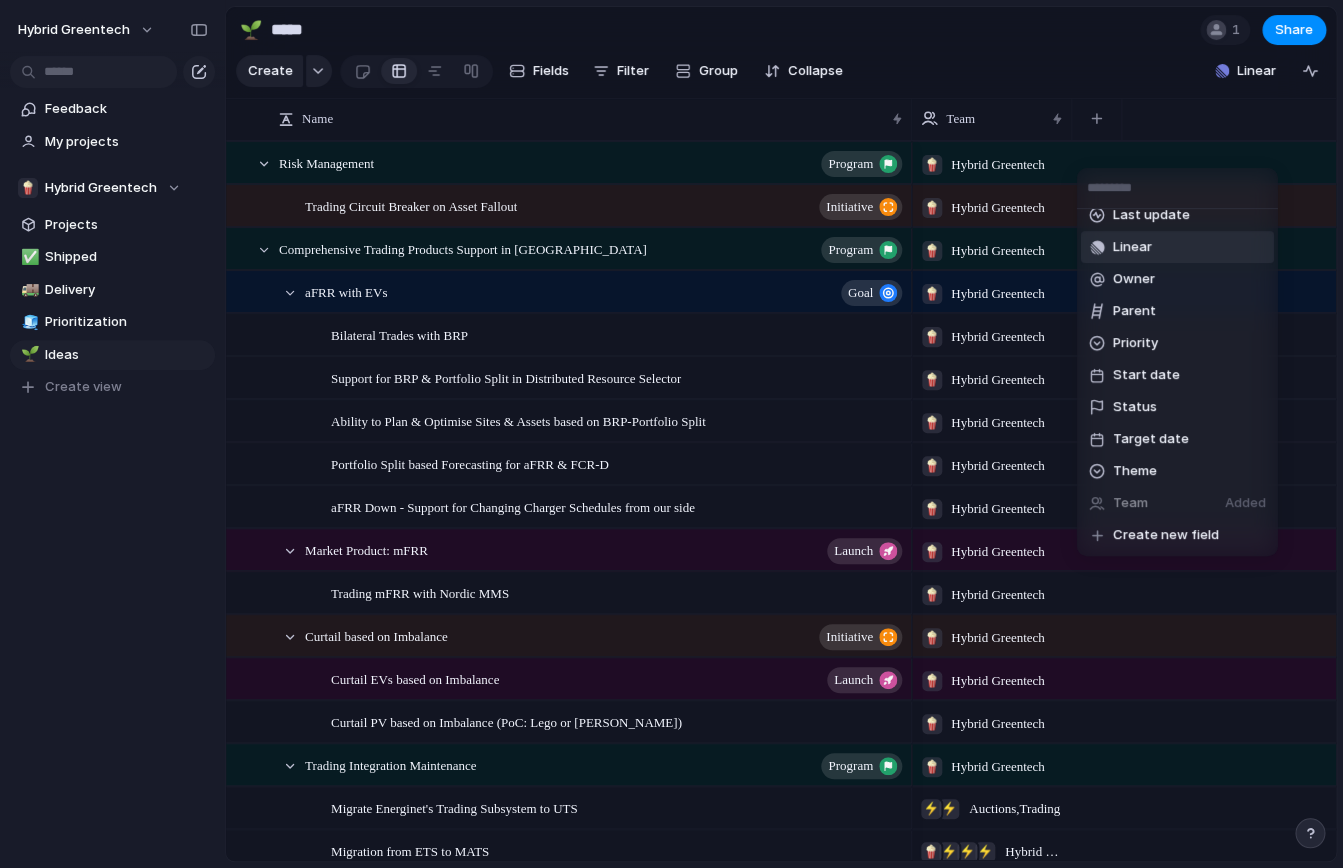 click on "Linear" at bounding box center [1132, 247] 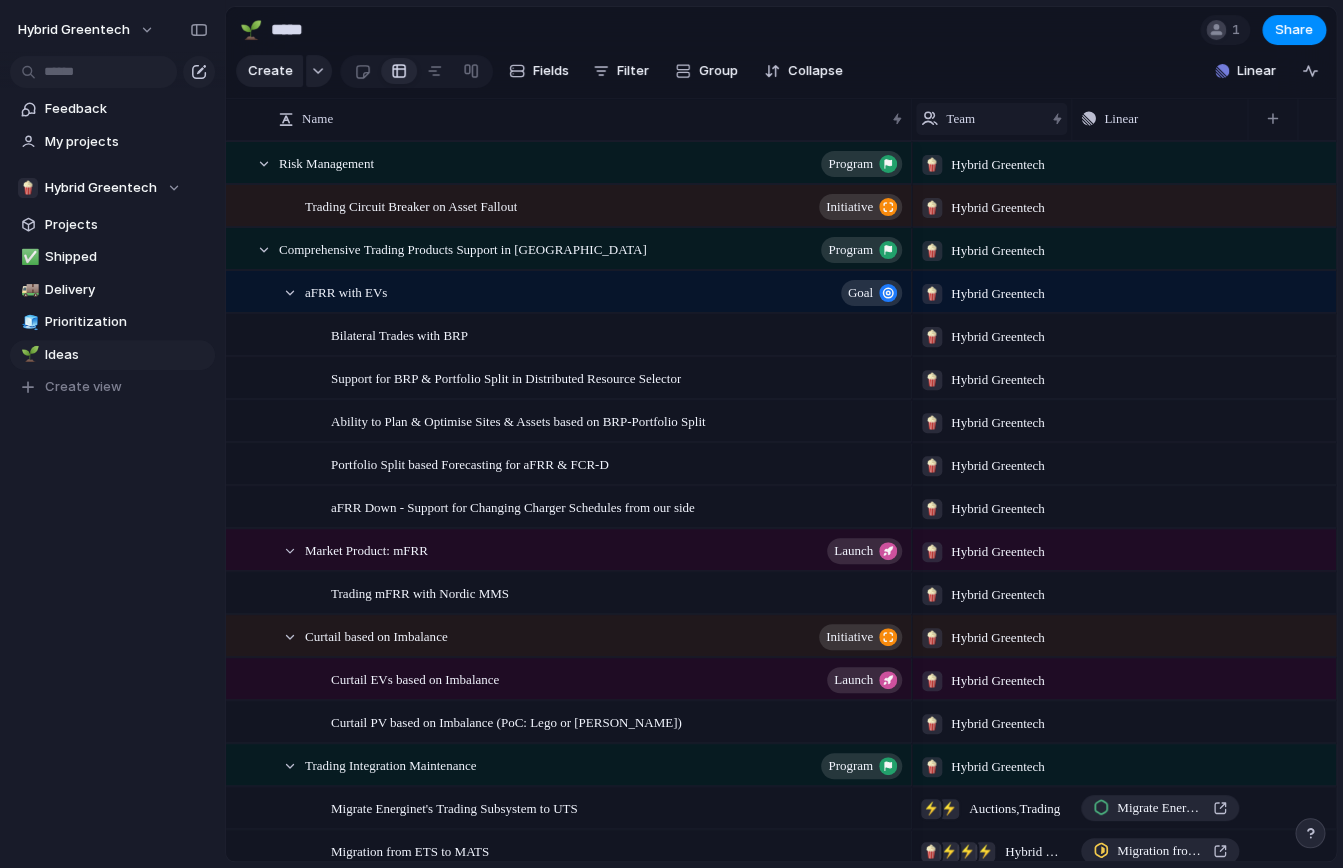 click on "Team" at bounding box center (982, 119) 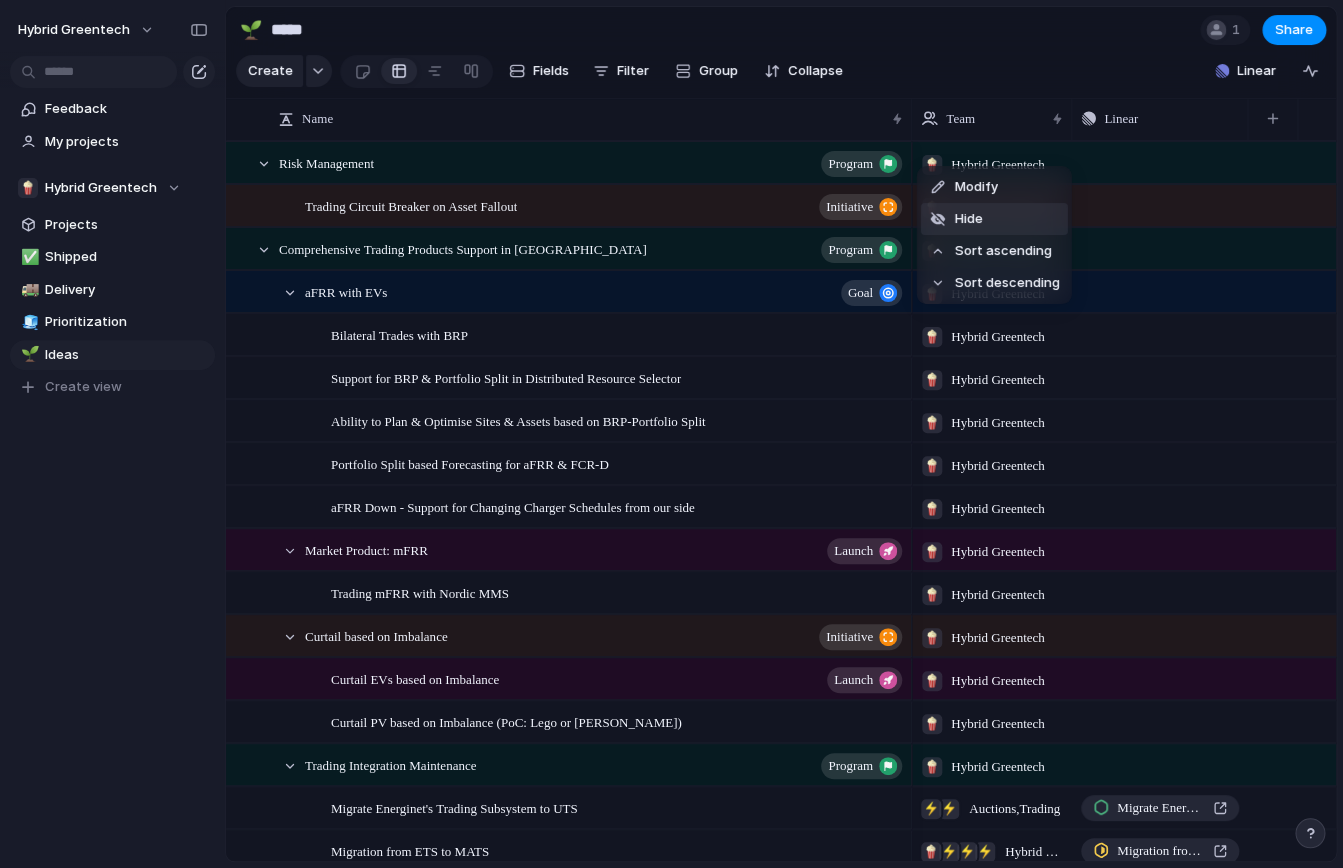 click on "Hide" at bounding box center [994, 219] 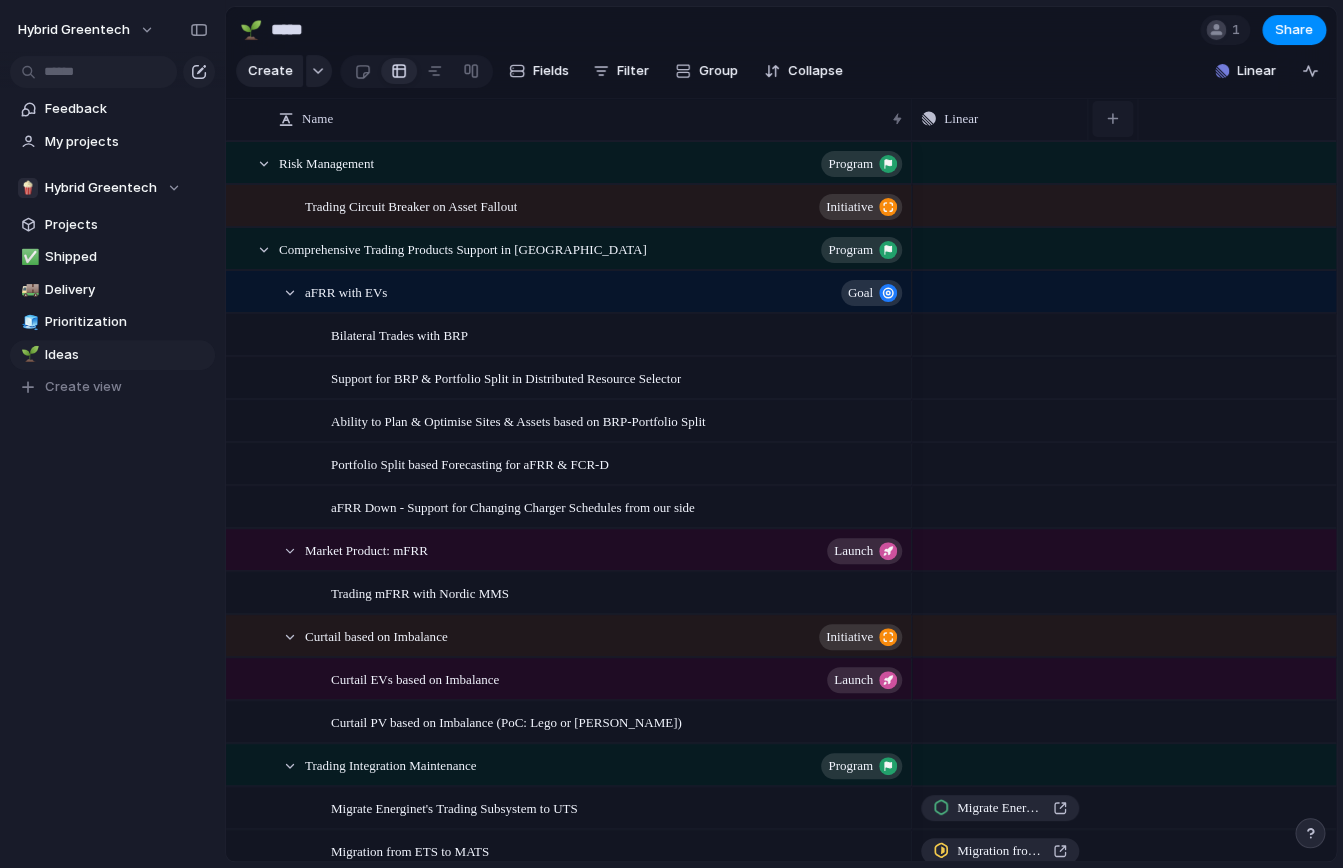 click at bounding box center (1112, 118) 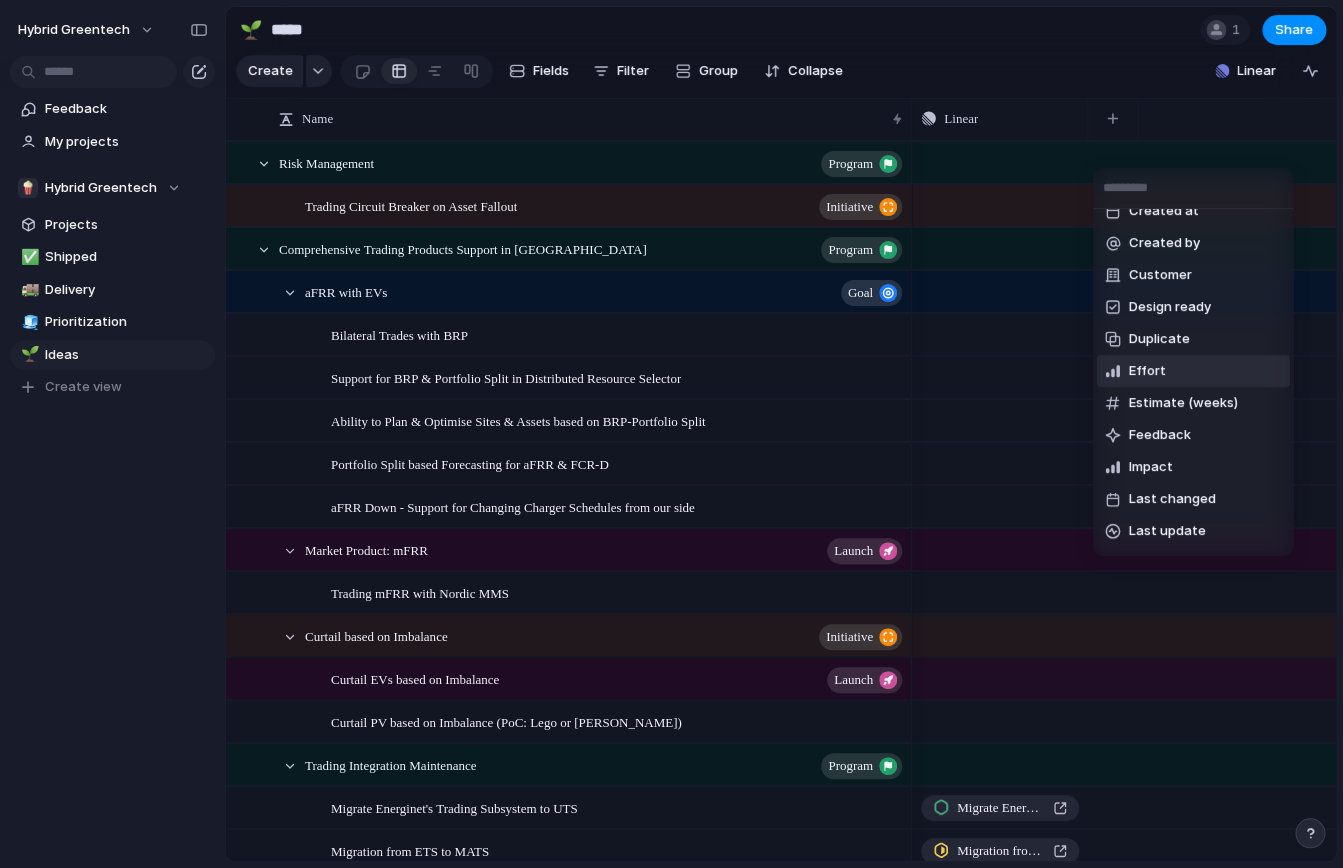 scroll, scrollTop: 20, scrollLeft: 0, axis: vertical 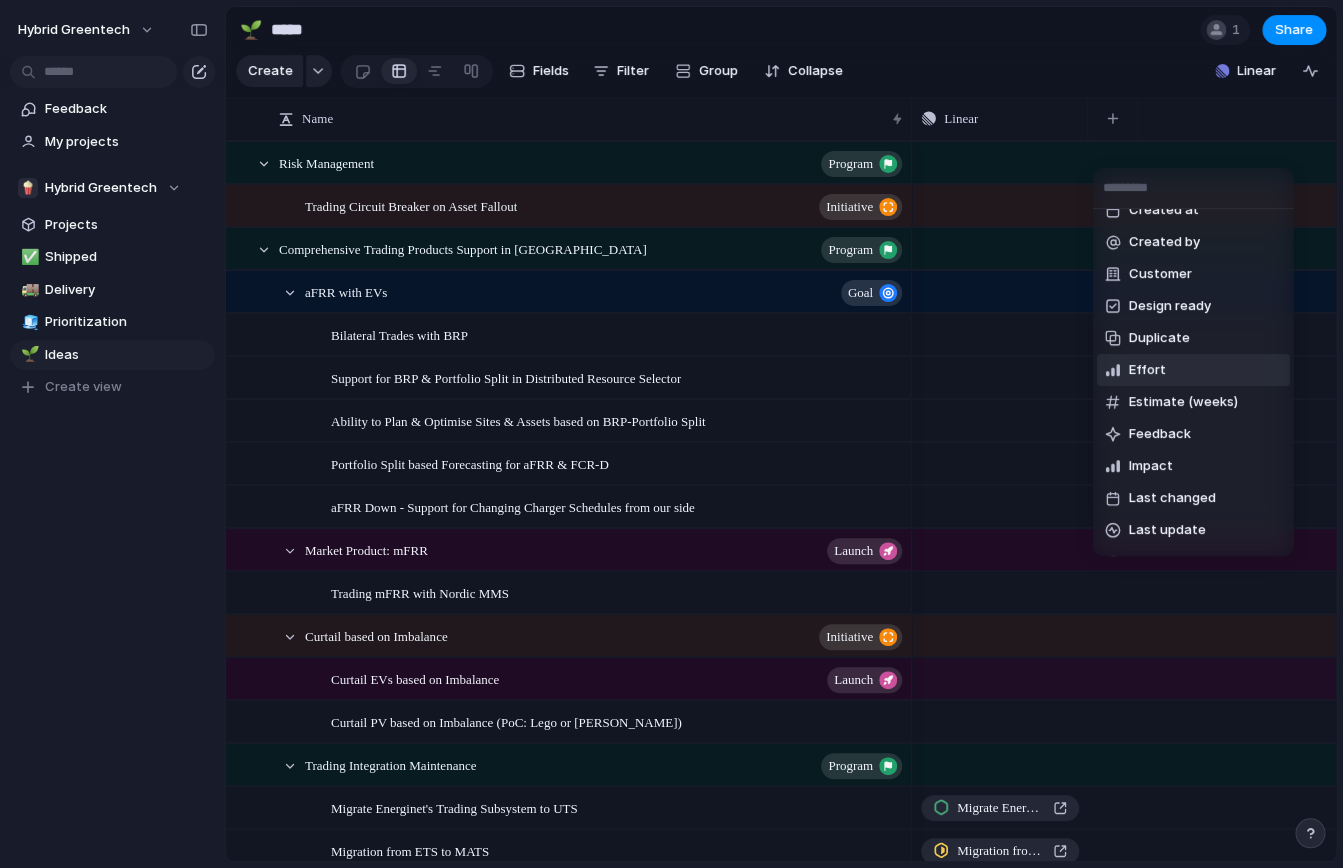 click on "Effort" at bounding box center [1147, 370] 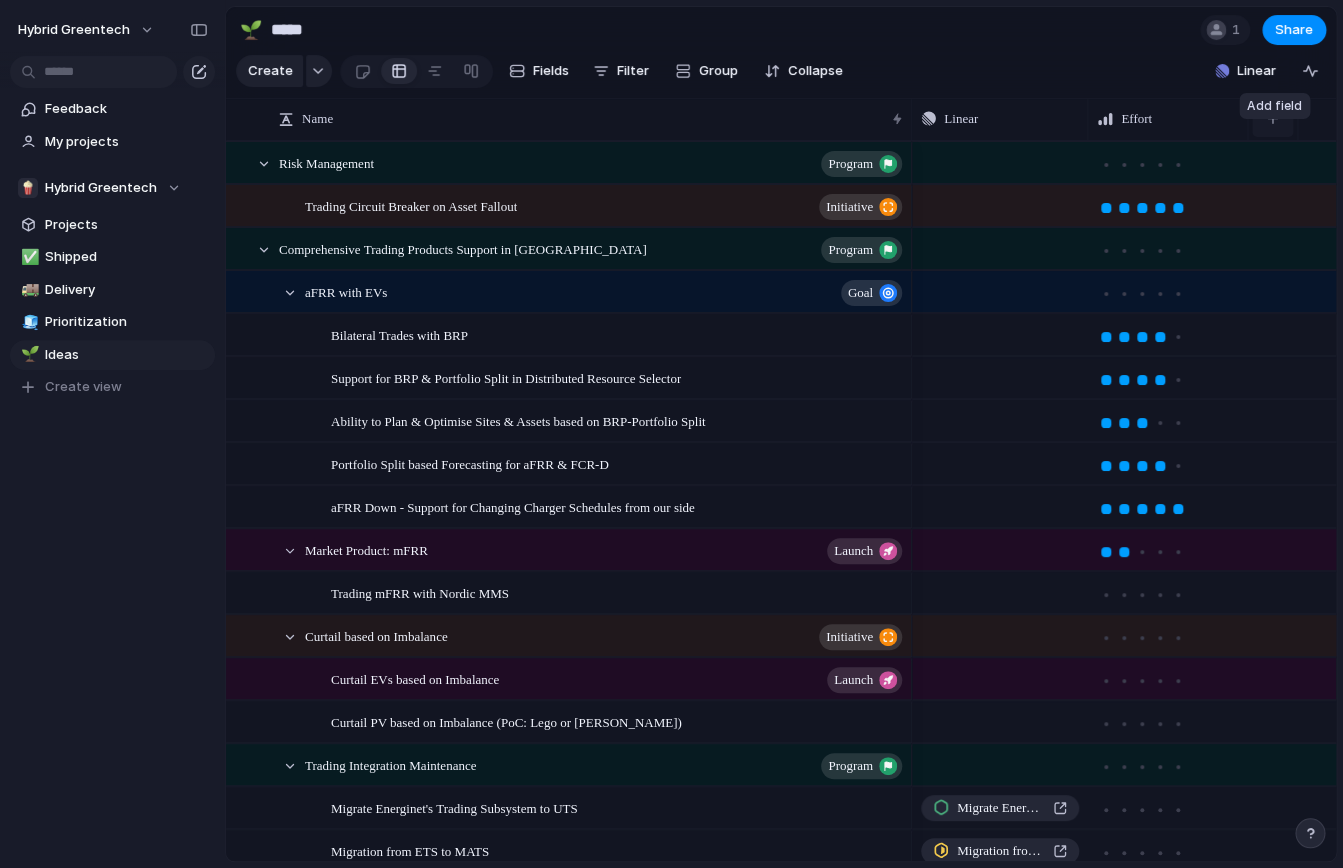 click at bounding box center (1272, 119) 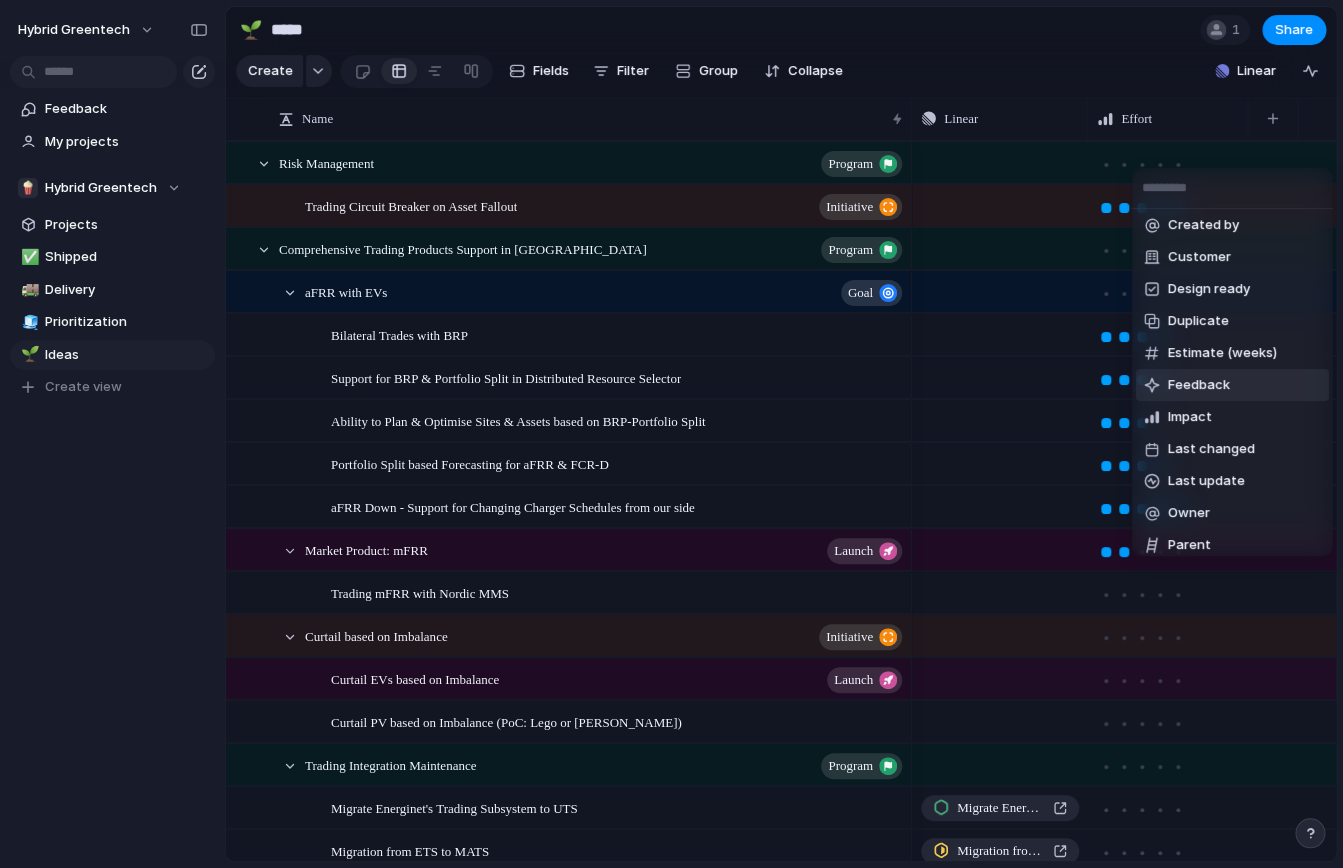 scroll, scrollTop: 39, scrollLeft: 0, axis: vertical 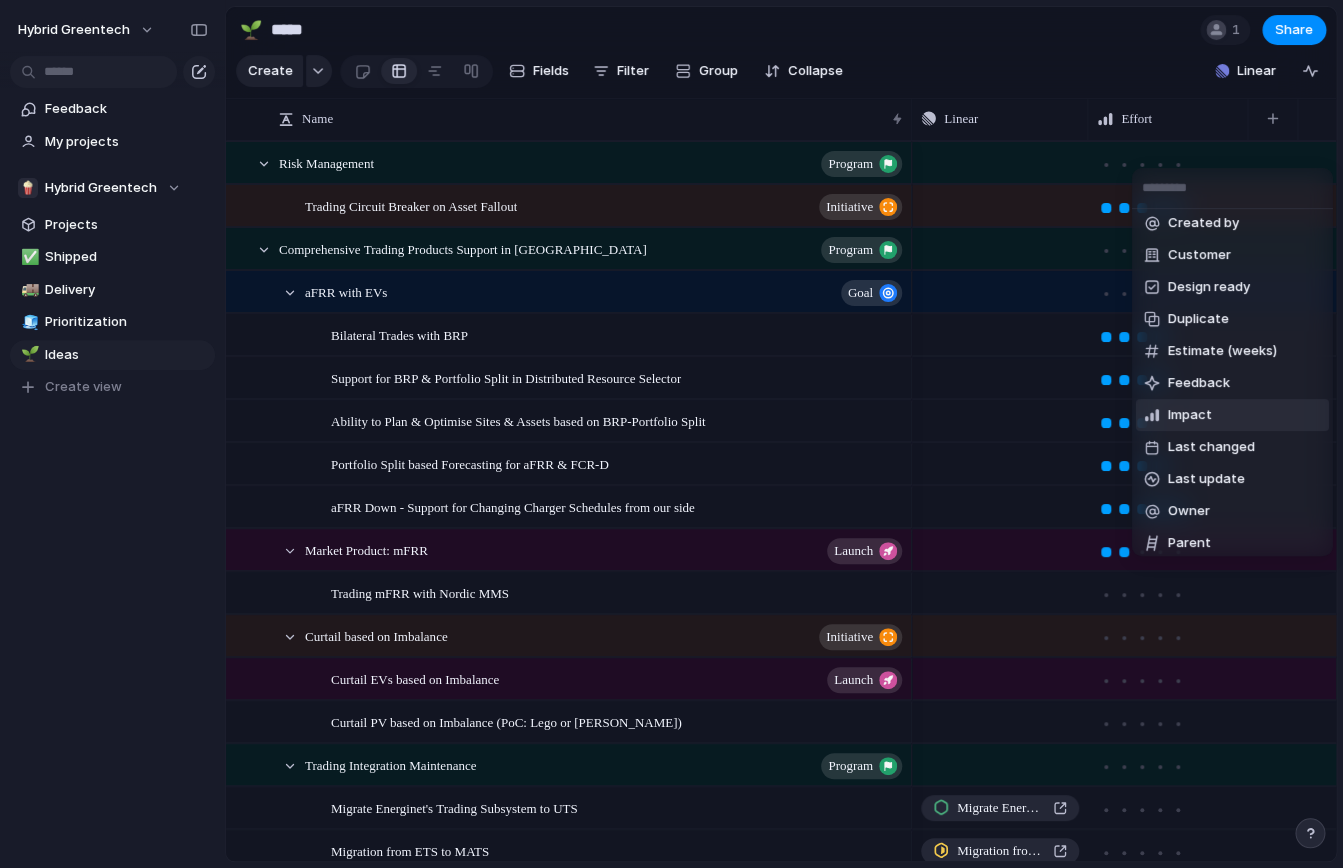 click on "Impact" at bounding box center [1190, 415] 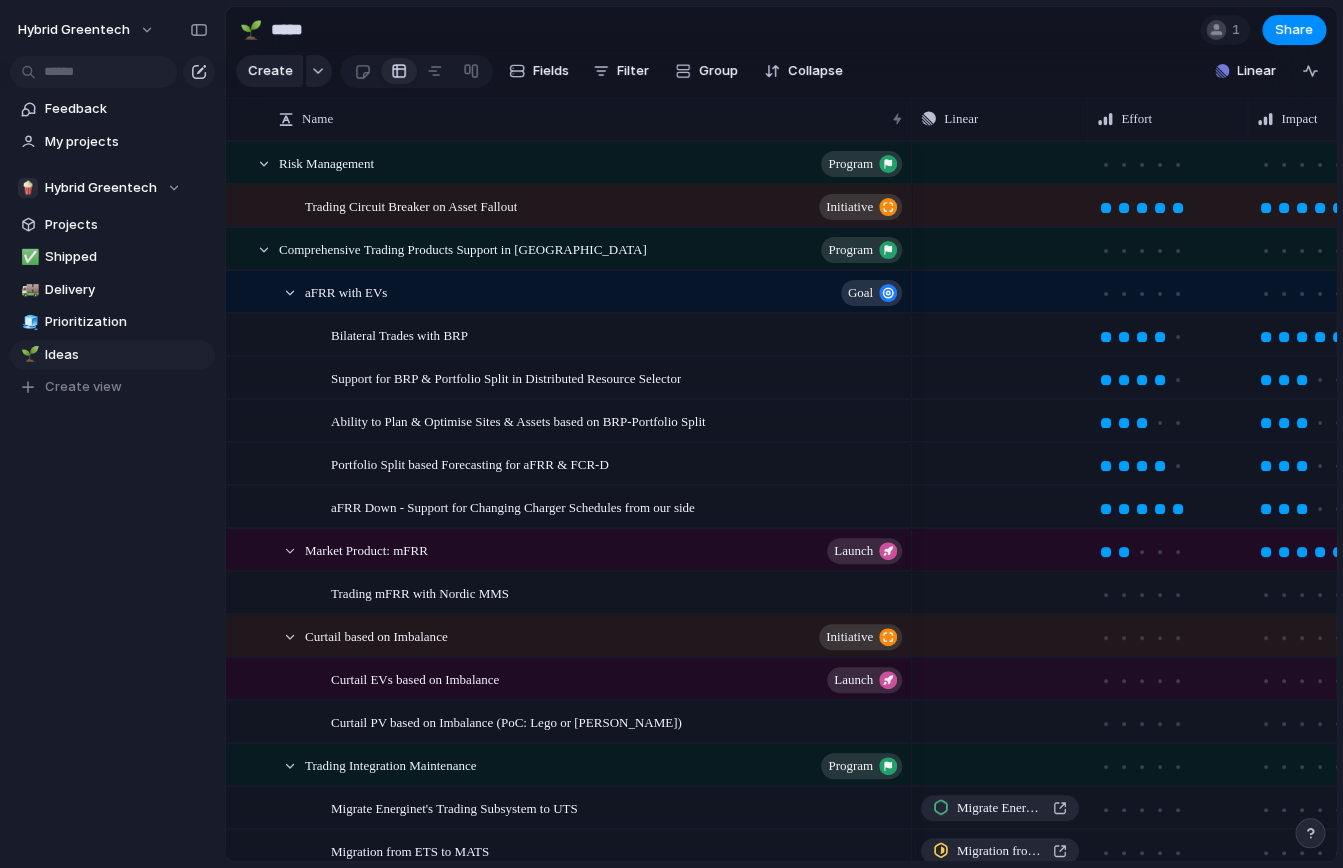 scroll, scrollTop: 0, scrollLeft: 123, axis: horizontal 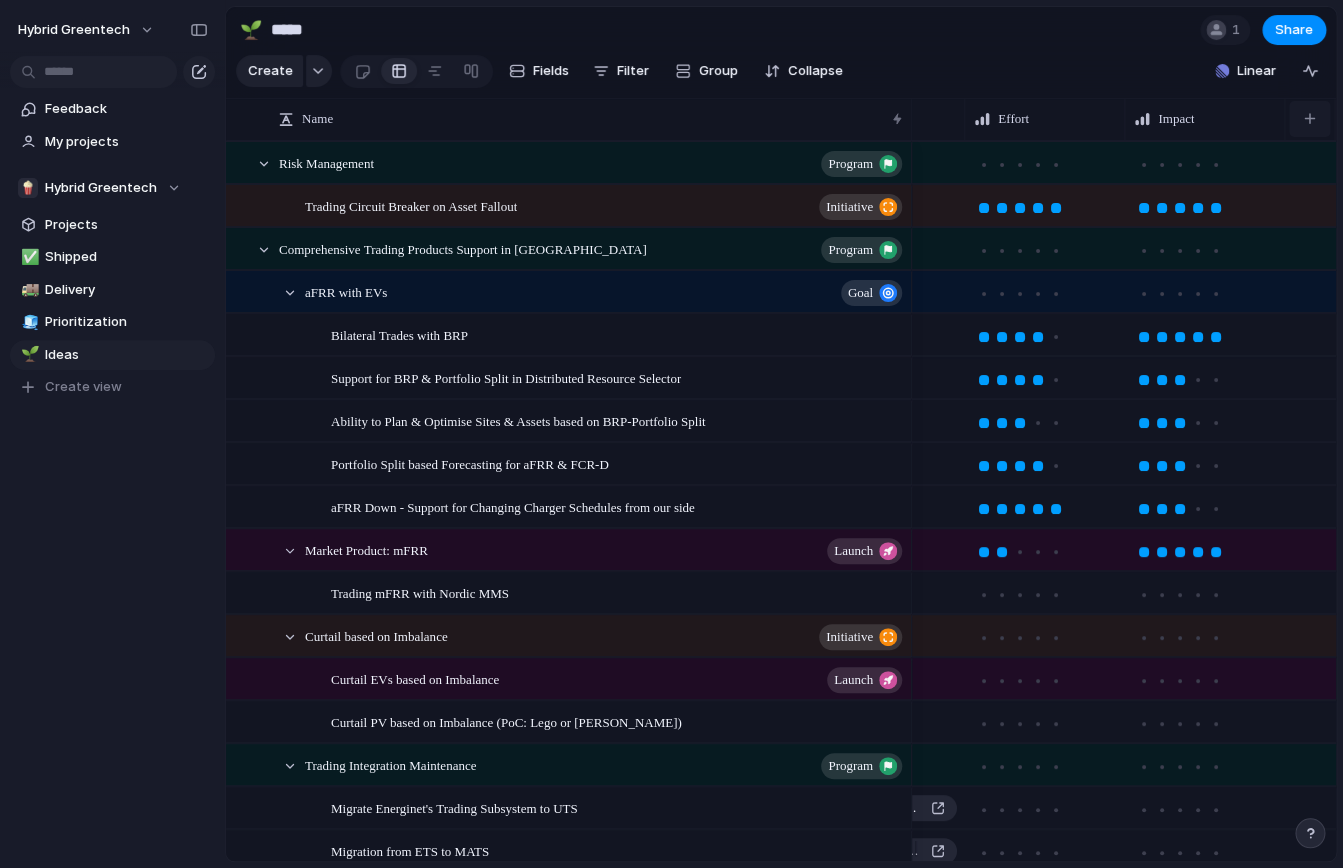 click at bounding box center [1309, 118] 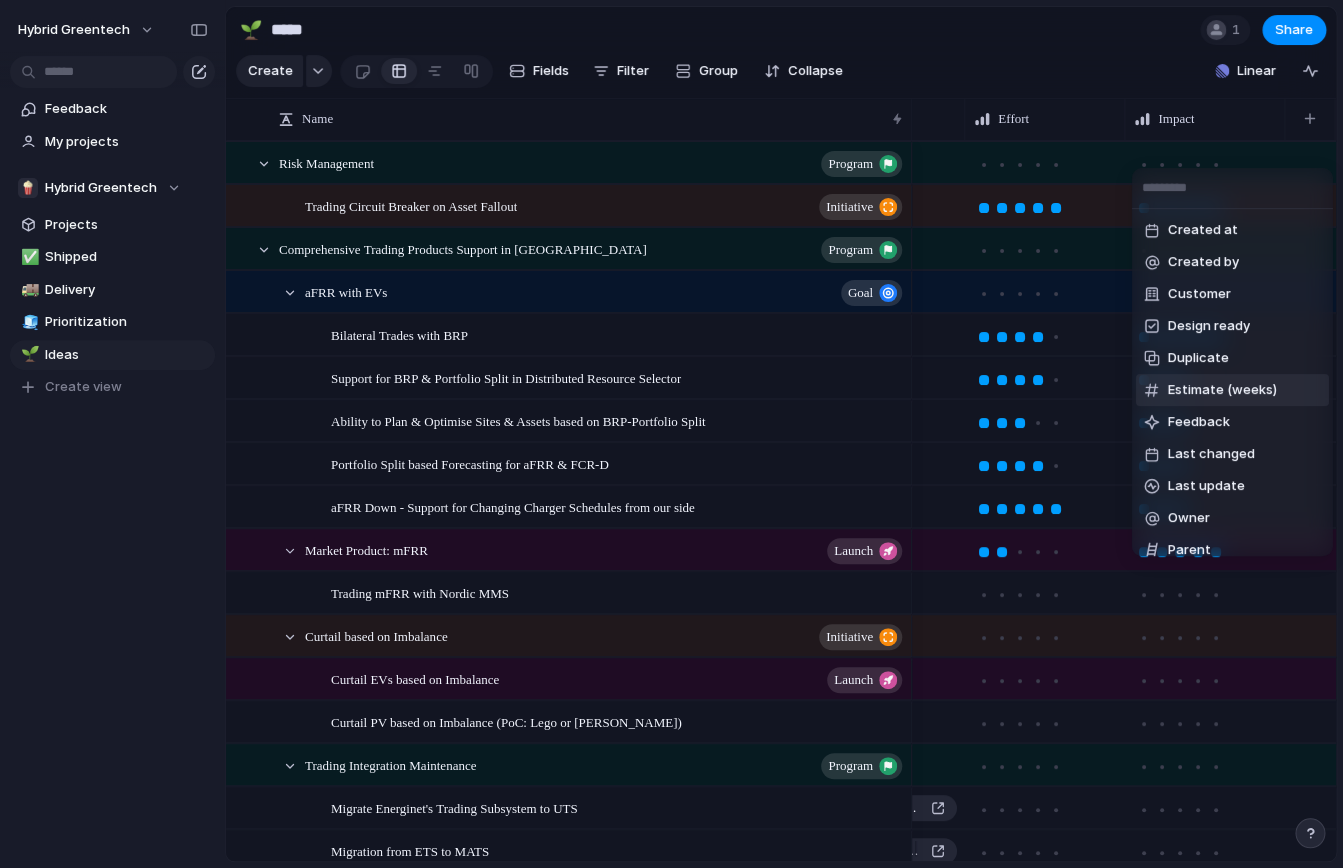 click on "Estimate (weeks)" at bounding box center (1222, 390) 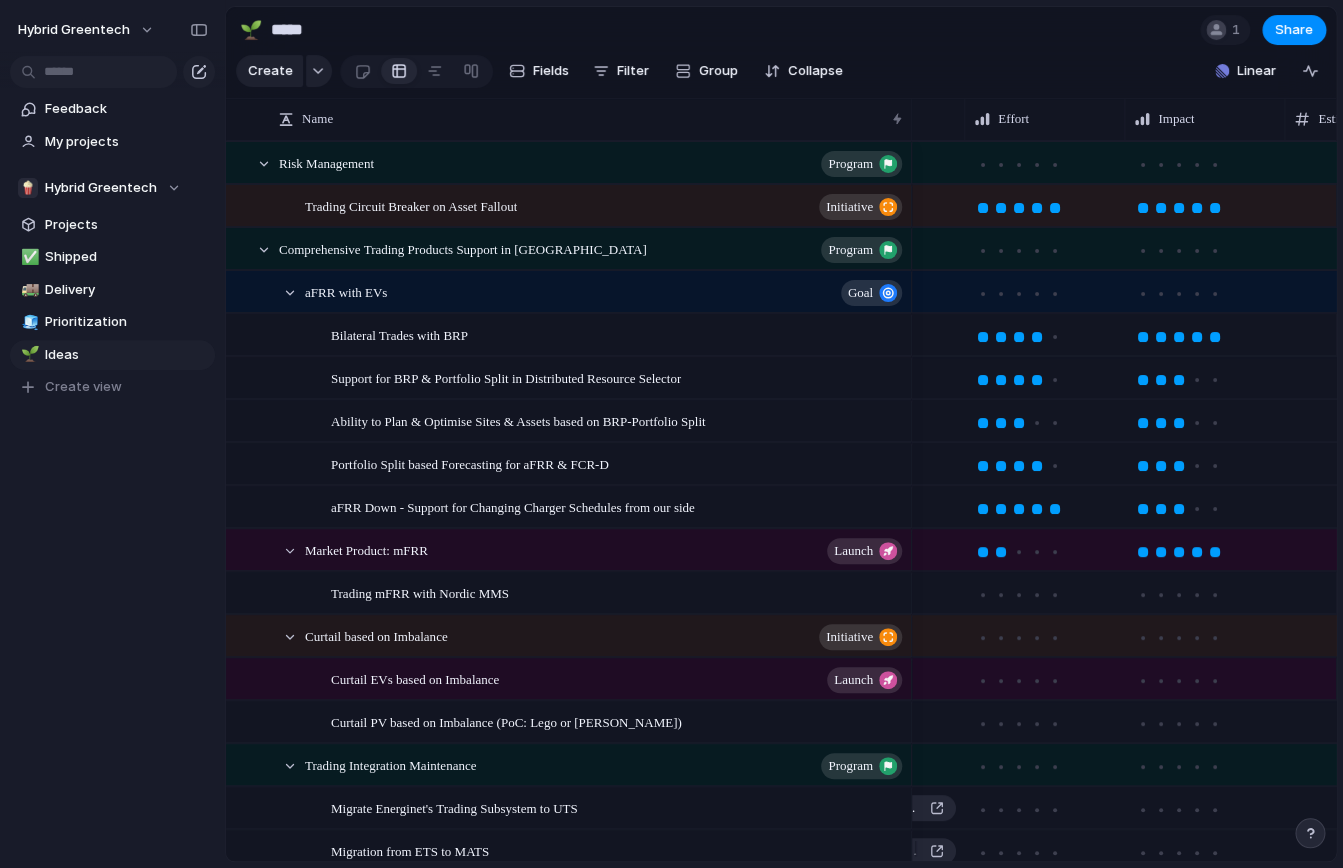 scroll, scrollTop: 0, scrollLeft: 283, axis: horizontal 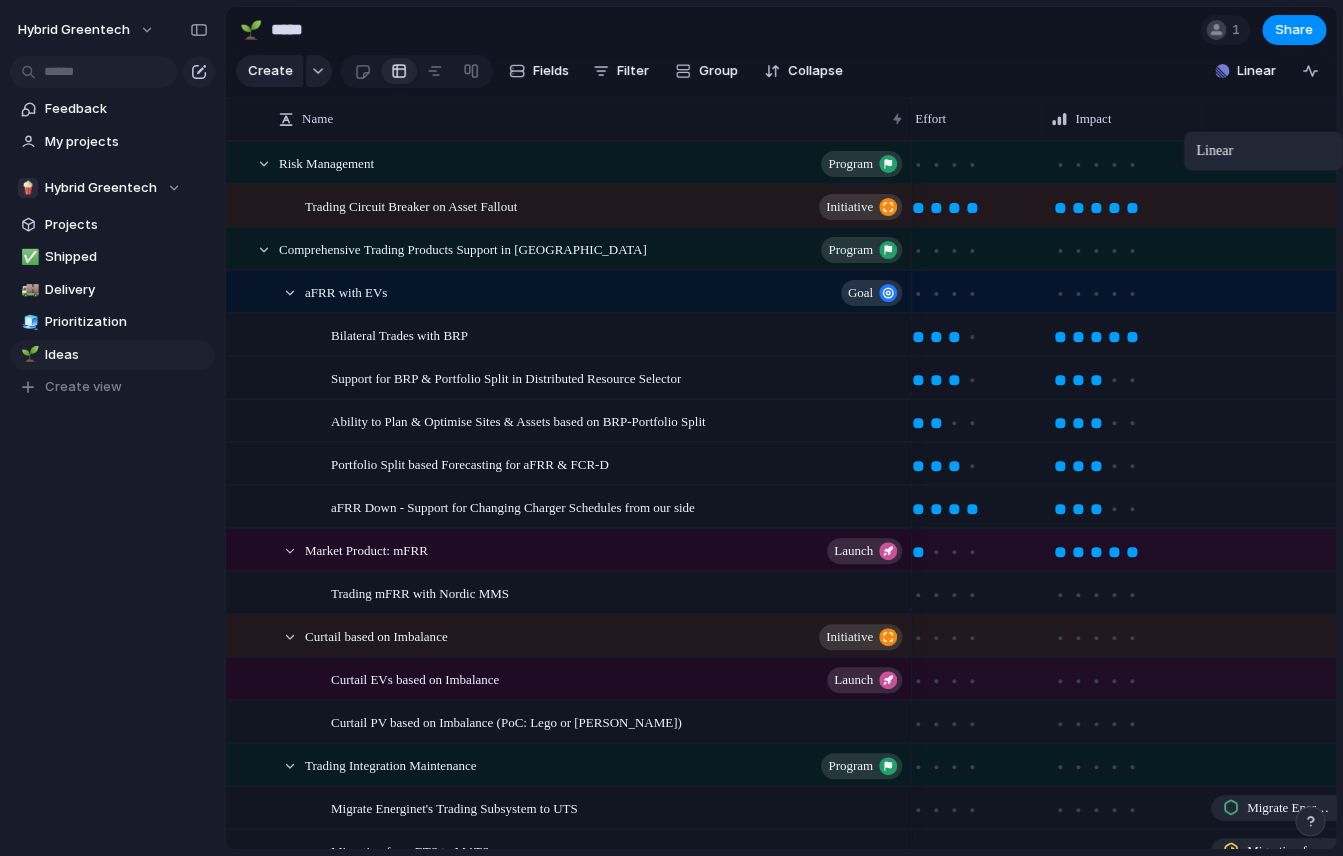 drag, startPoint x: 965, startPoint y: 133, endPoint x: 1306, endPoint y: 135, distance: 341.00586 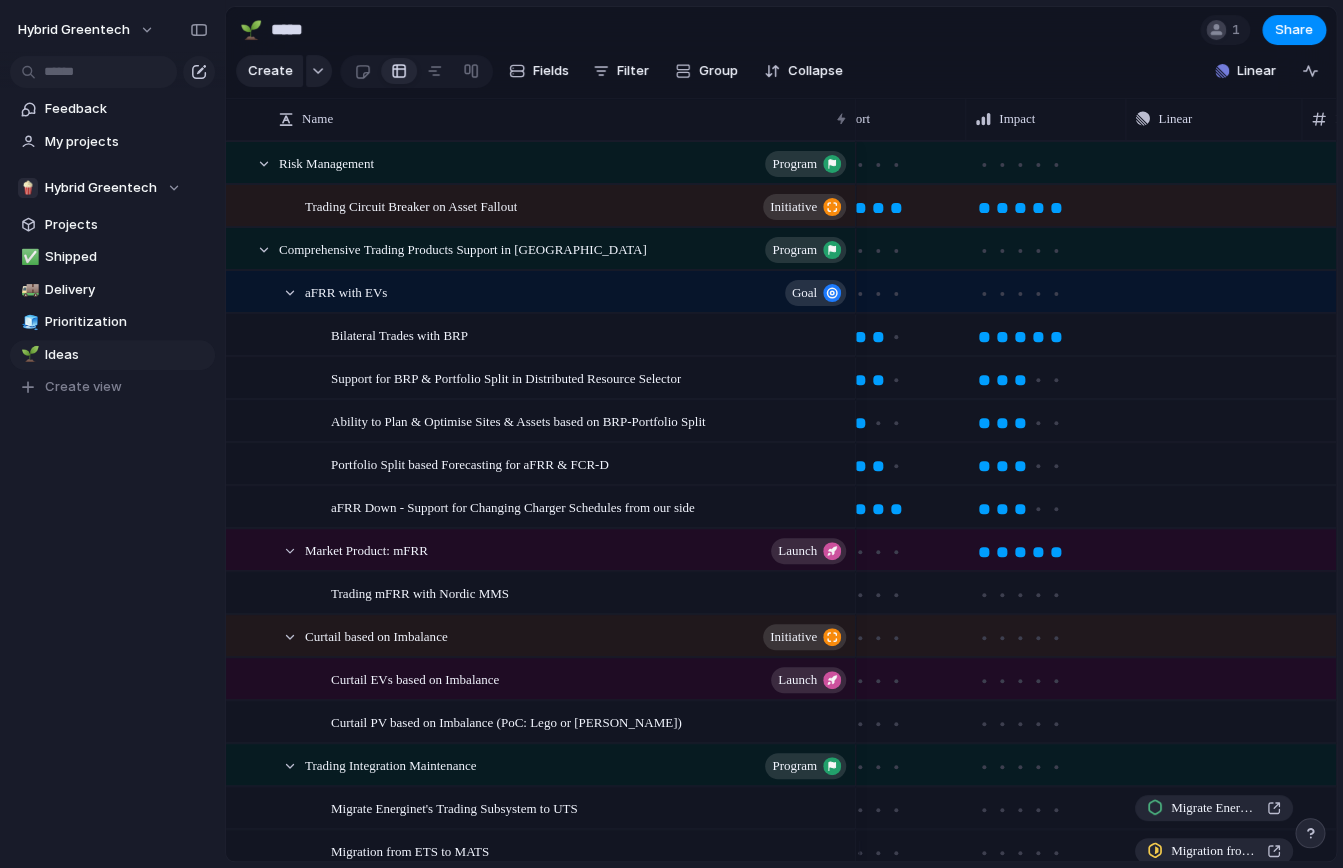 drag, startPoint x: 909, startPoint y: 140, endPoint x: 853, endPoint y: 143, distance: 56.0803 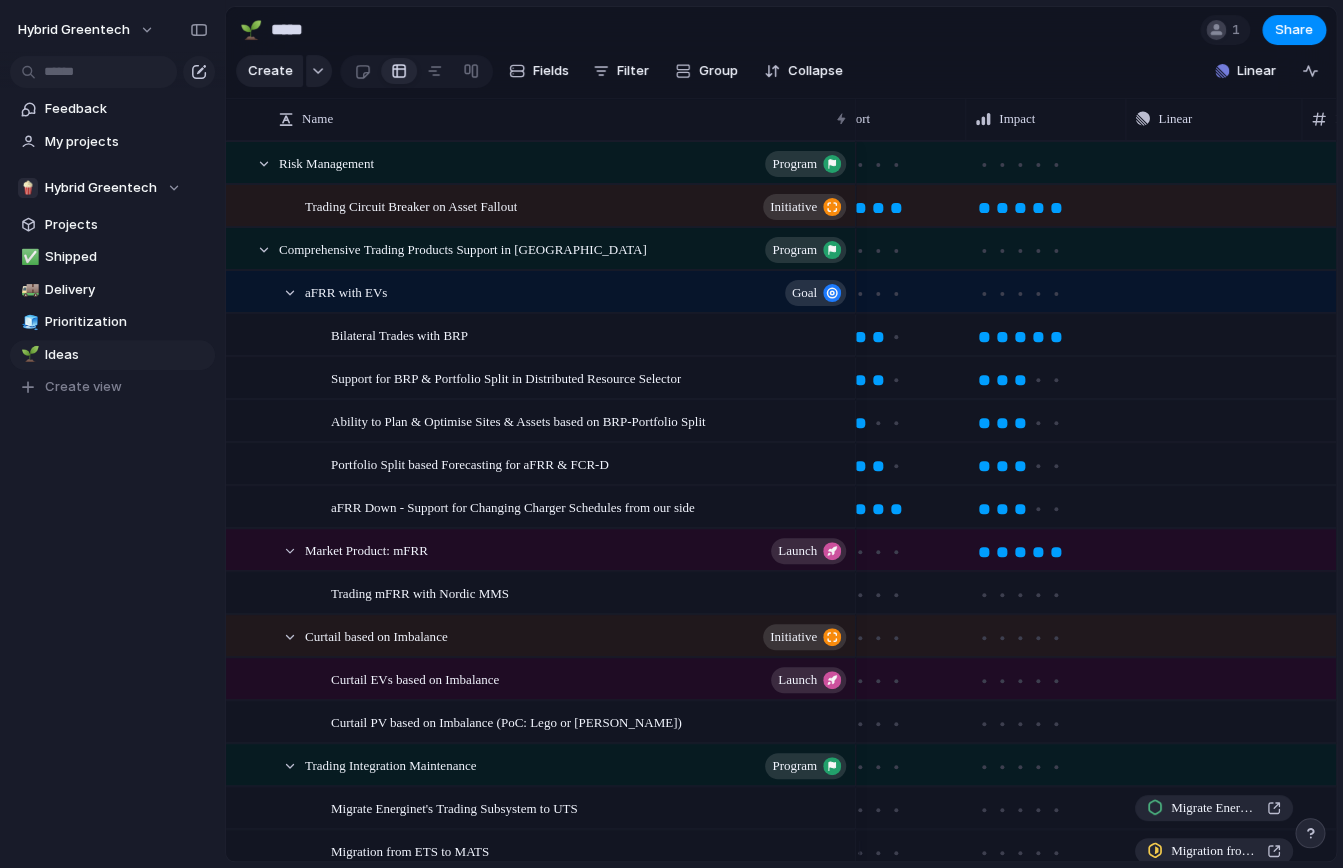 click on "Feedback My projects 🍿 Hybrid Greentech Projects ✅ Shipped 🚚 Delivery 🧊 Prioritization 🌱 Ideas
To pick up a draggable item, press the space bar.
While dragging, use the arrow keys to move the item.
Press space again to drop the item in its new position, or press escape to cancel.
Create view" at bounding box center [112, 237] 